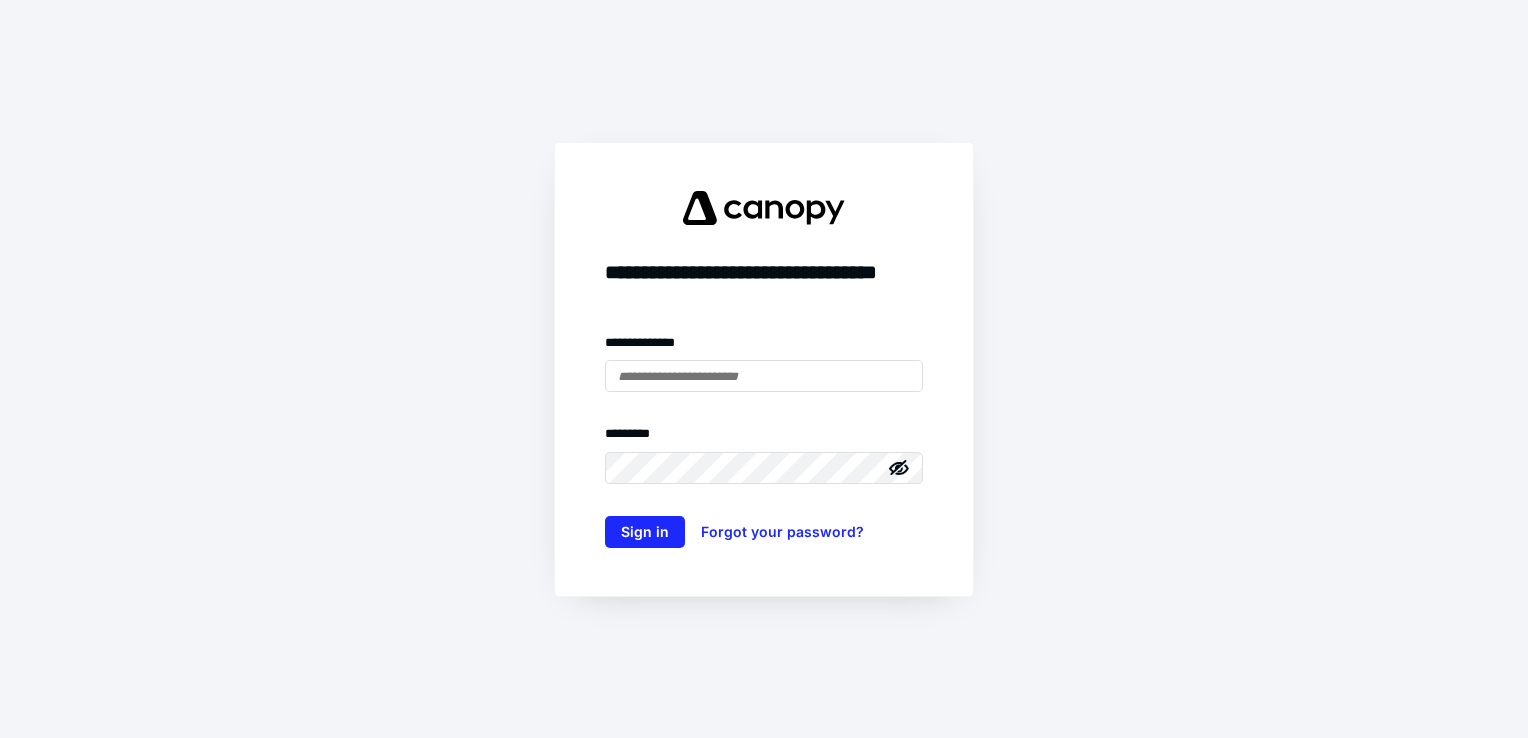 scroll, scrollTop: 0, scrollLeft: 0, axis: both 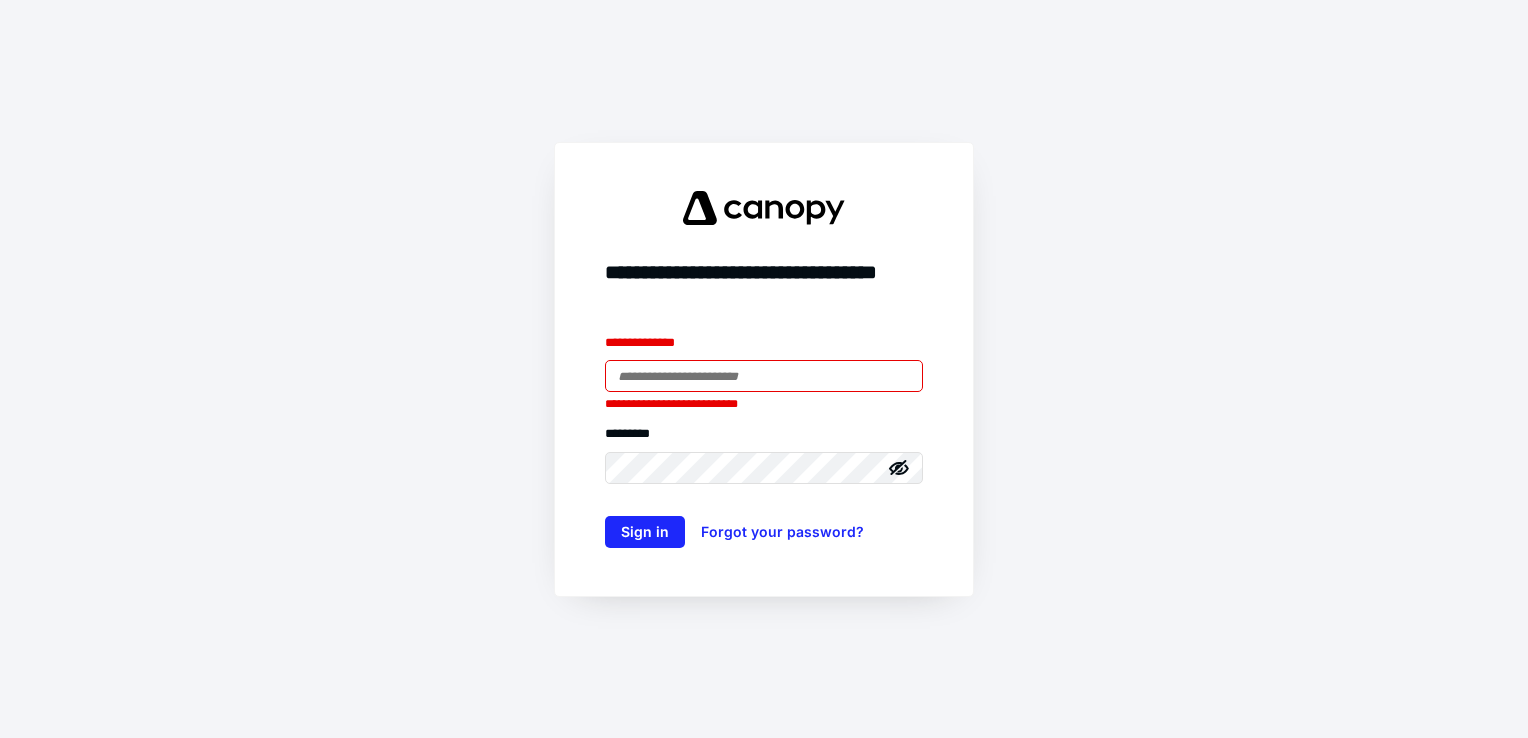 click at bounding box center [764, 376] 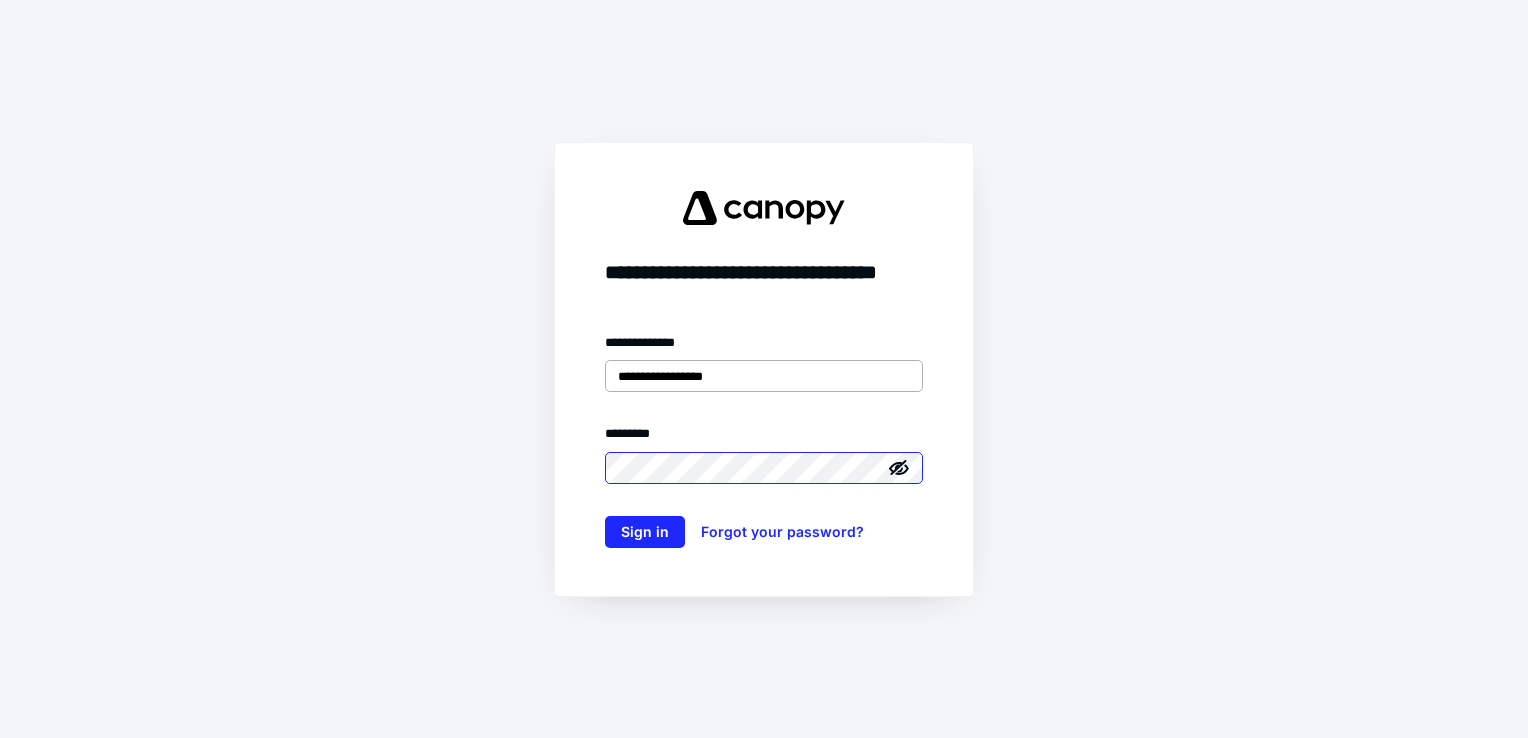 click on "Sign in" at bounding box center [645, 532] 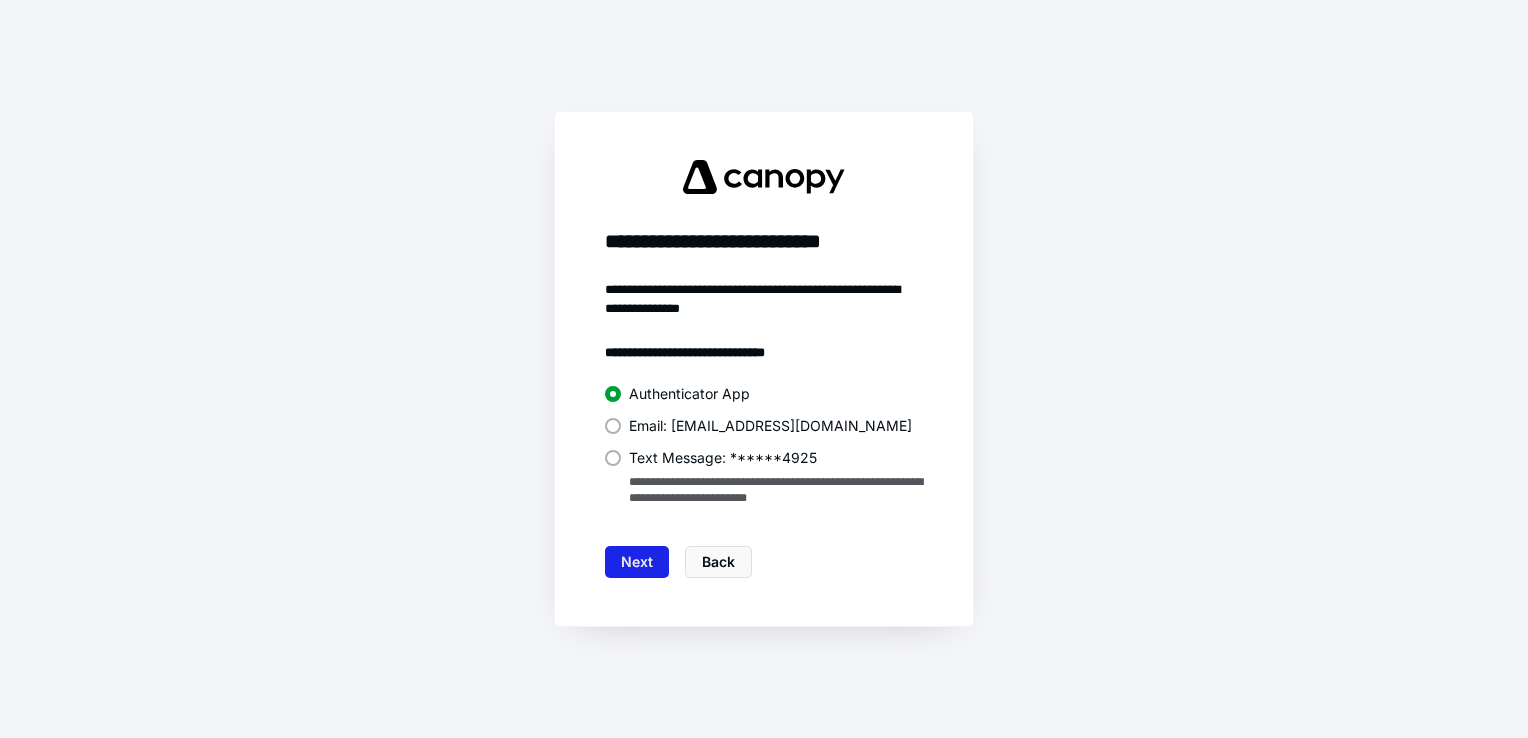 click on "Next" at bounding box center (637, 562) 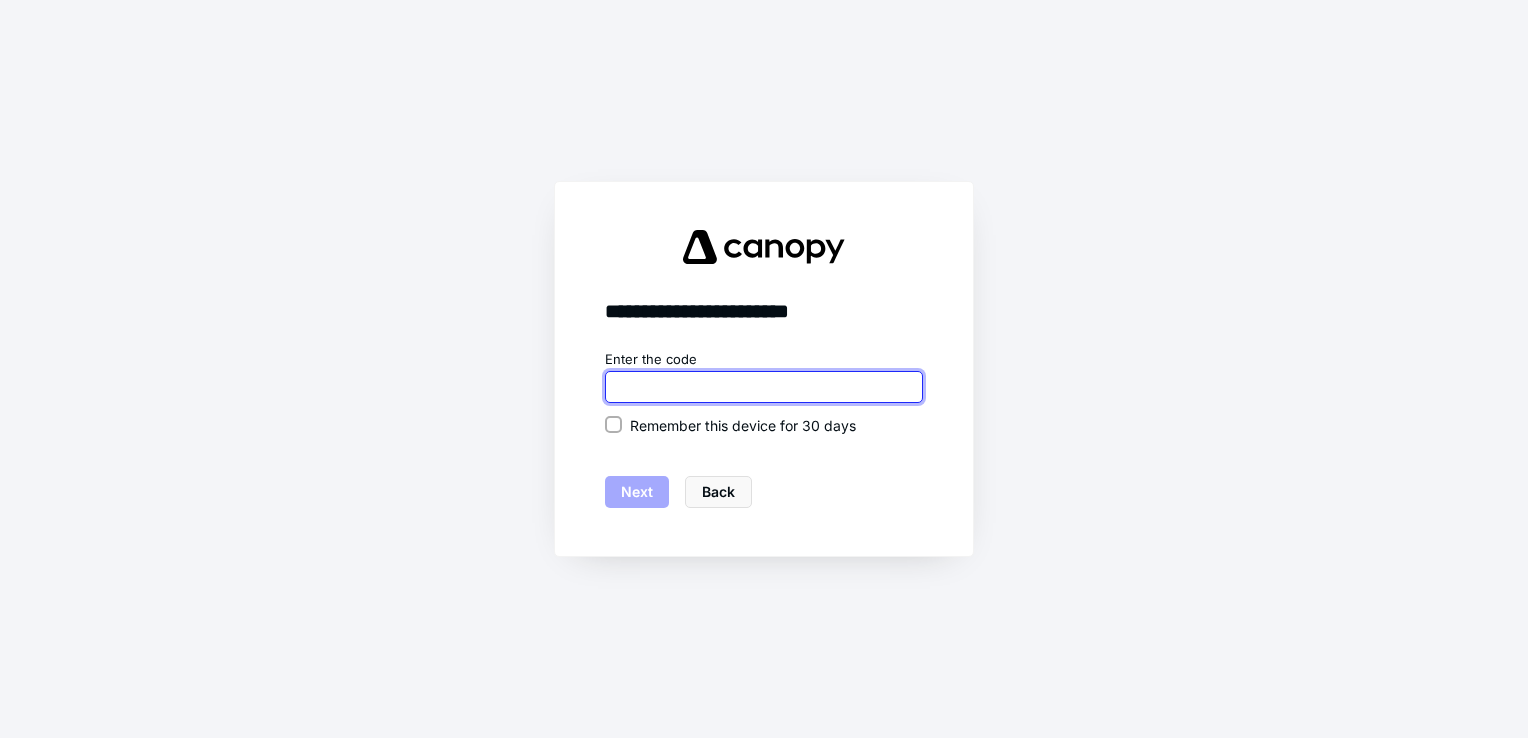 click at bounding box center (764, 387) 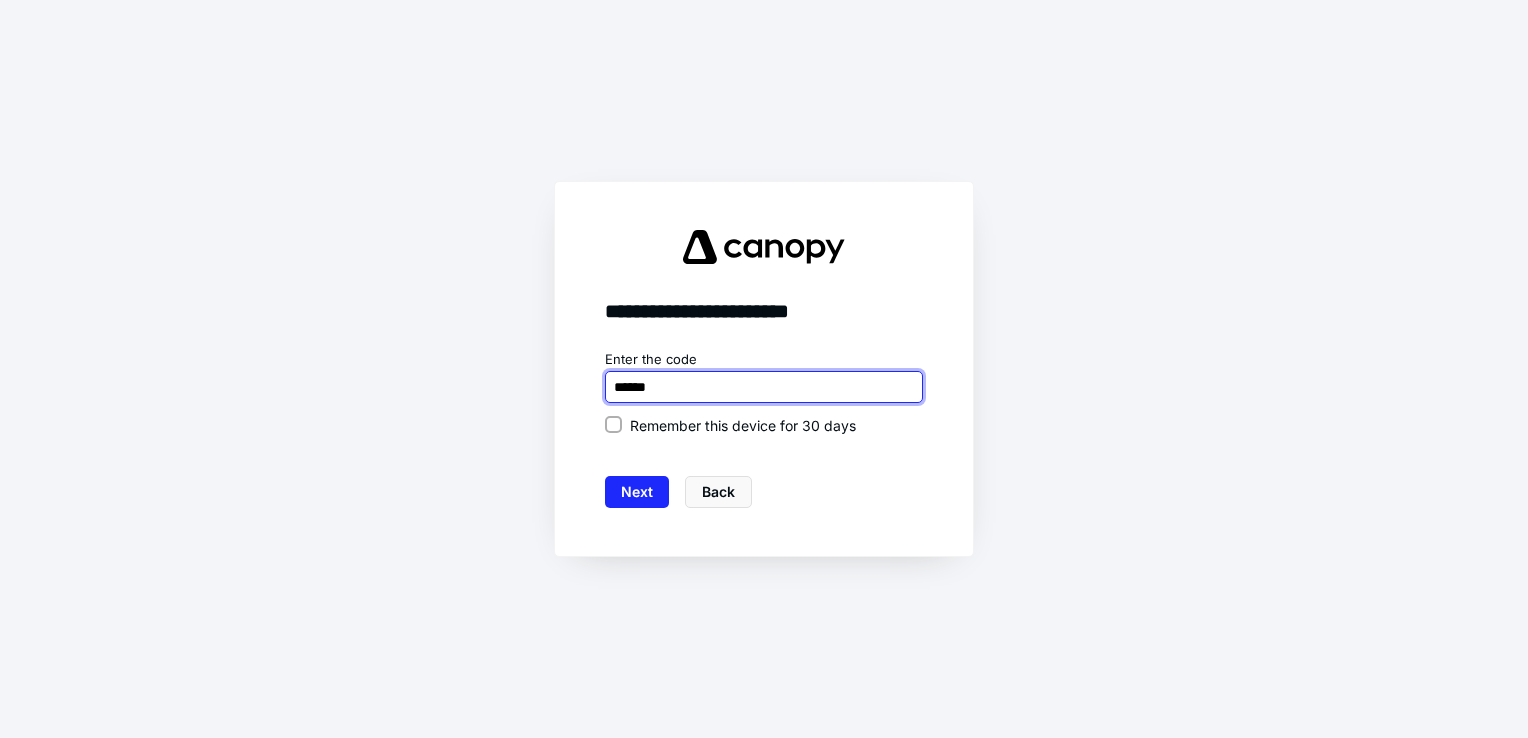 type on "******" 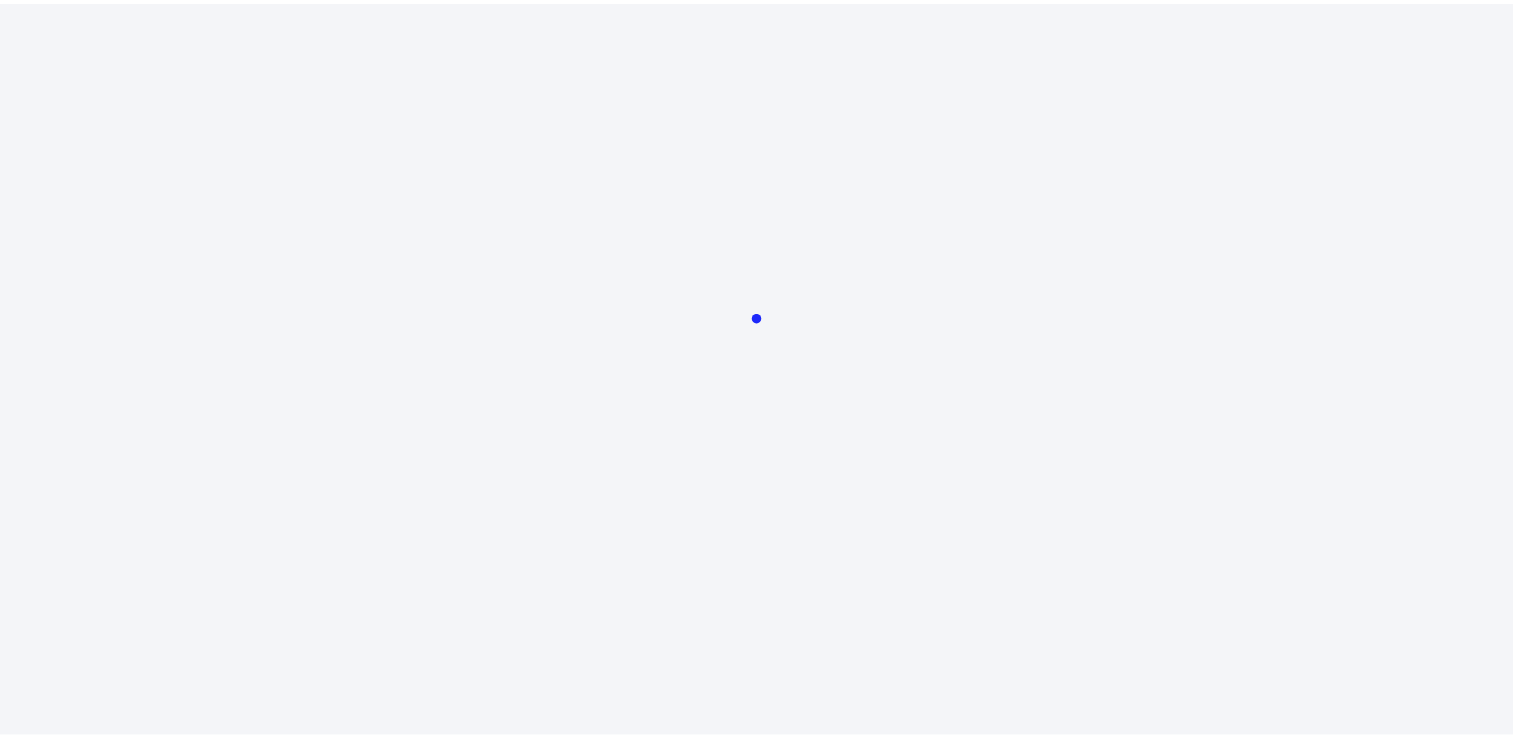 scroll, scrollTop: 0, scrollLeft: 0, axis: both 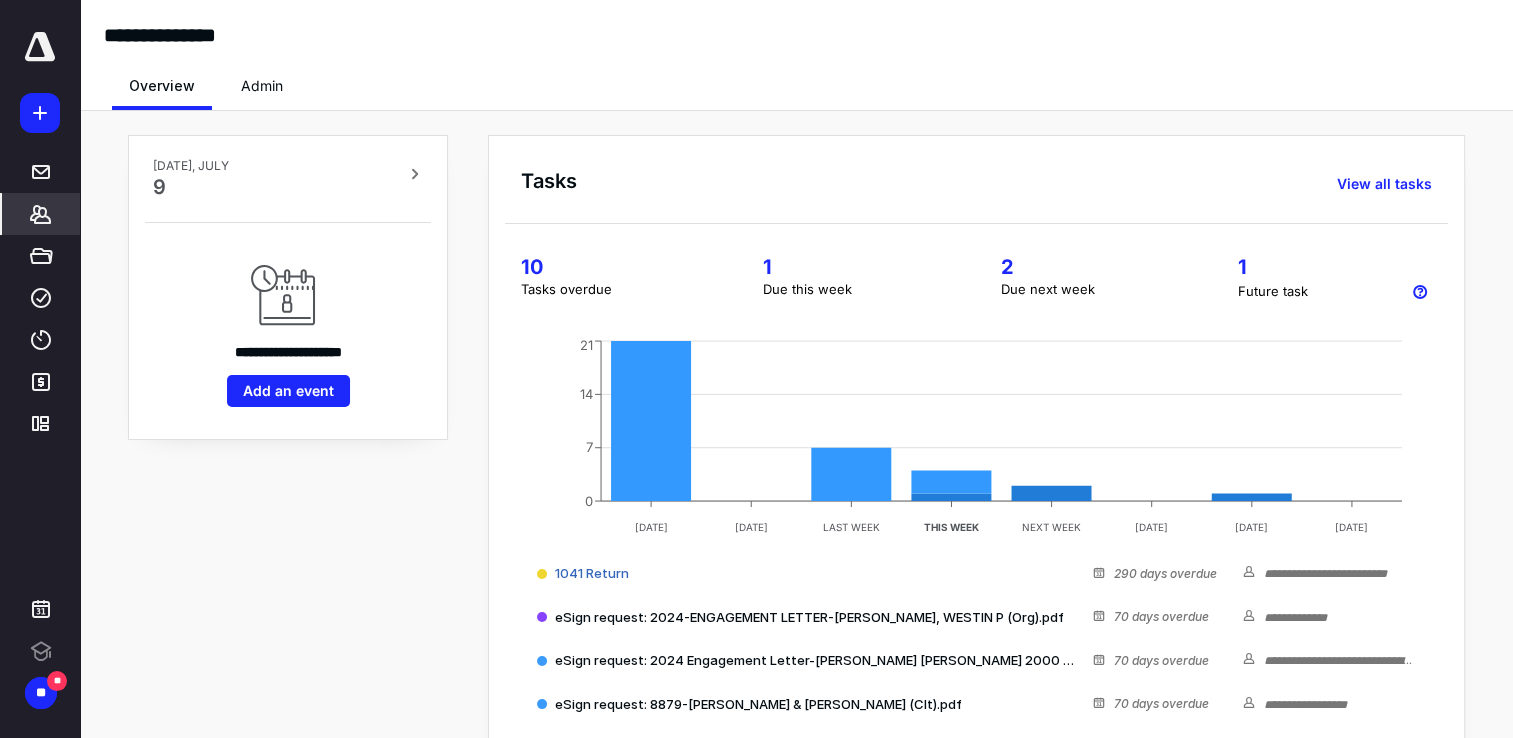click 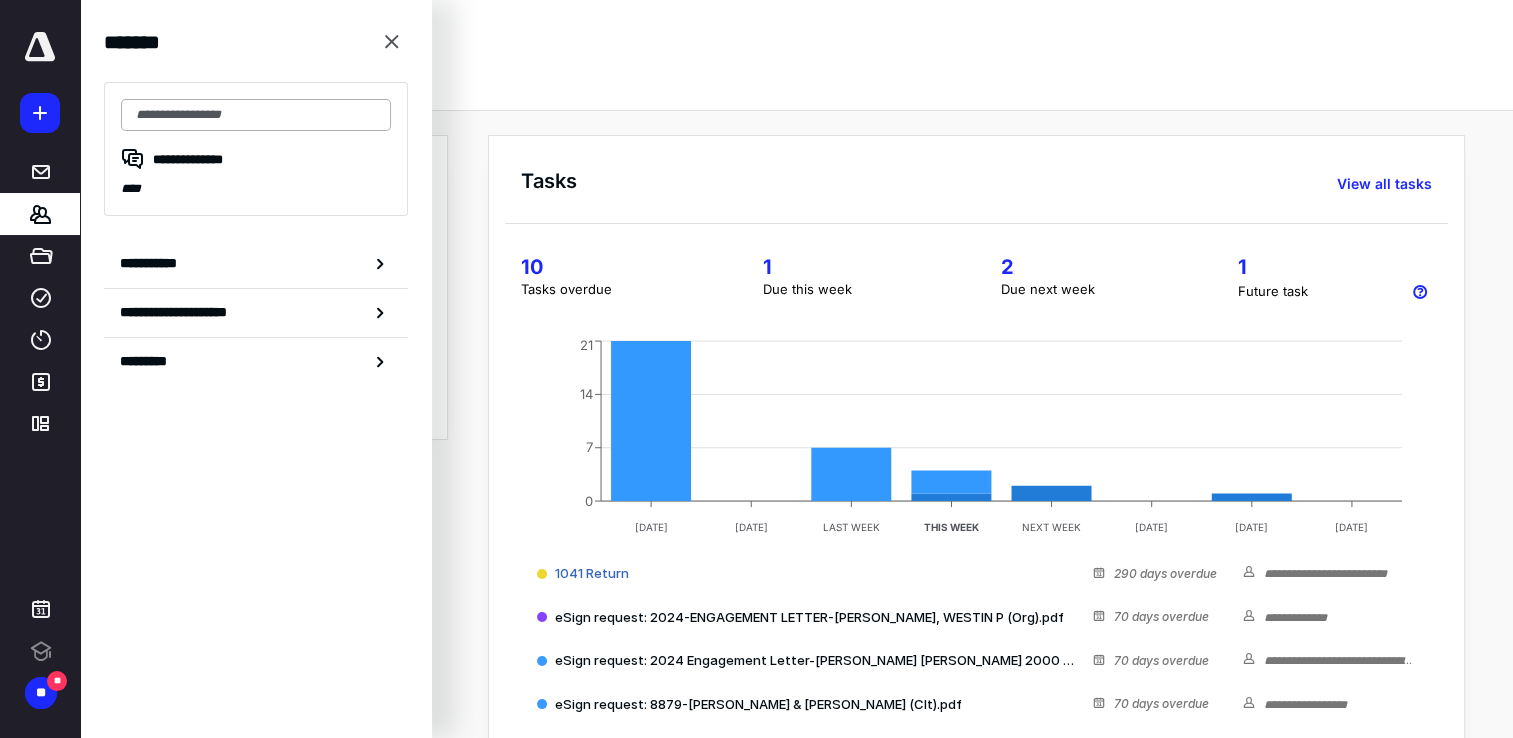 click at bounding box center (256, 115) 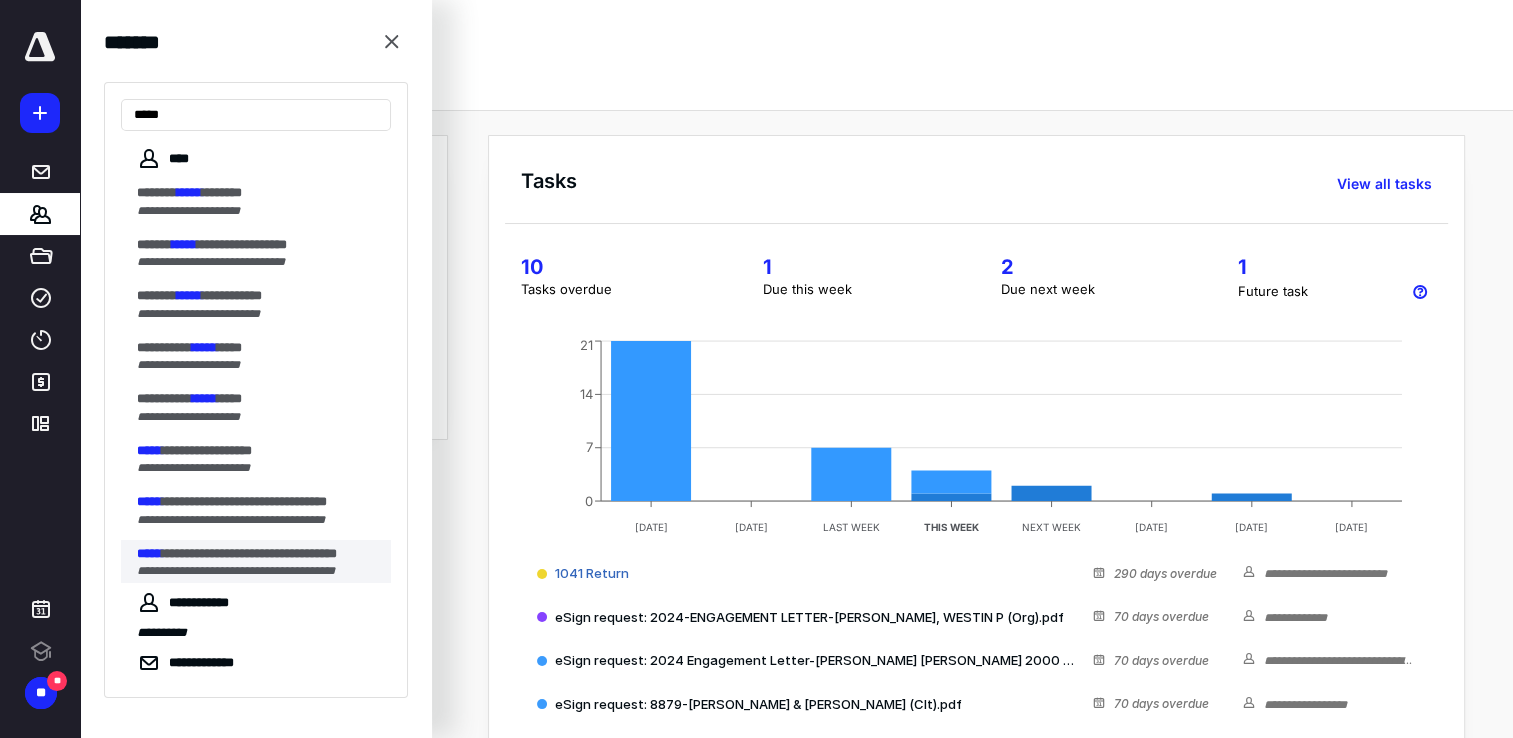 type on "*****" 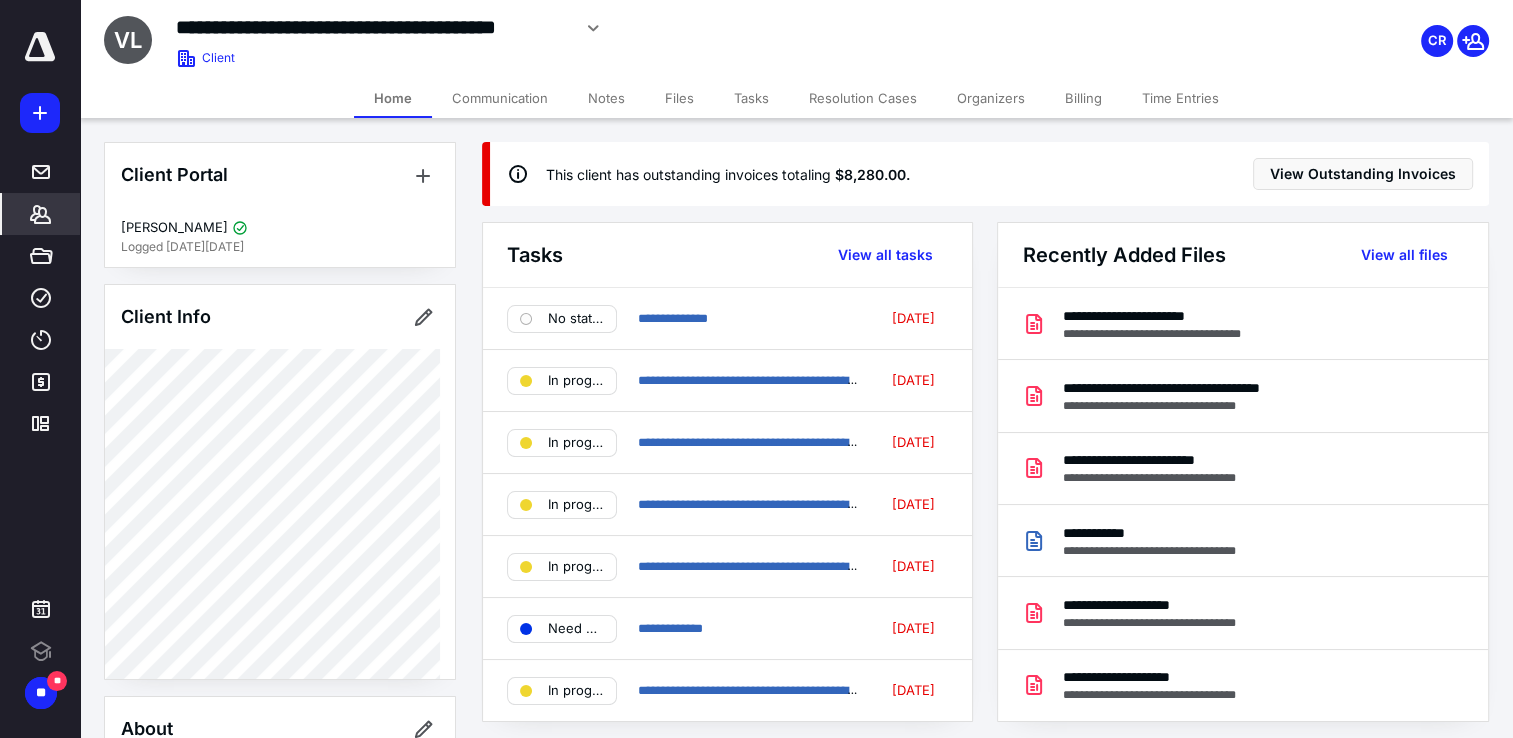 click on "Files" at bounding box center [679, 98] 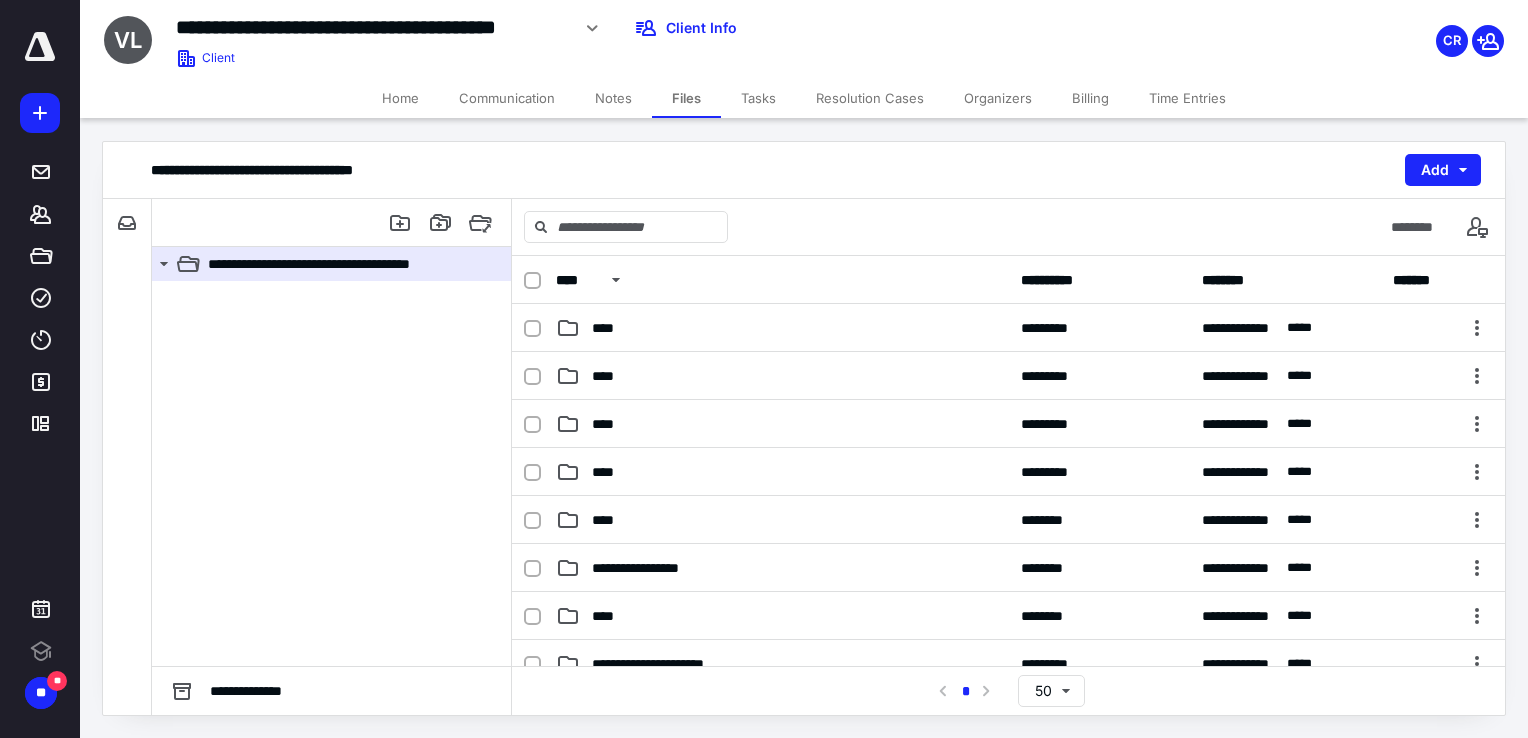 scroll, scrollTop: 0, scrollLeft: 0, axis: both 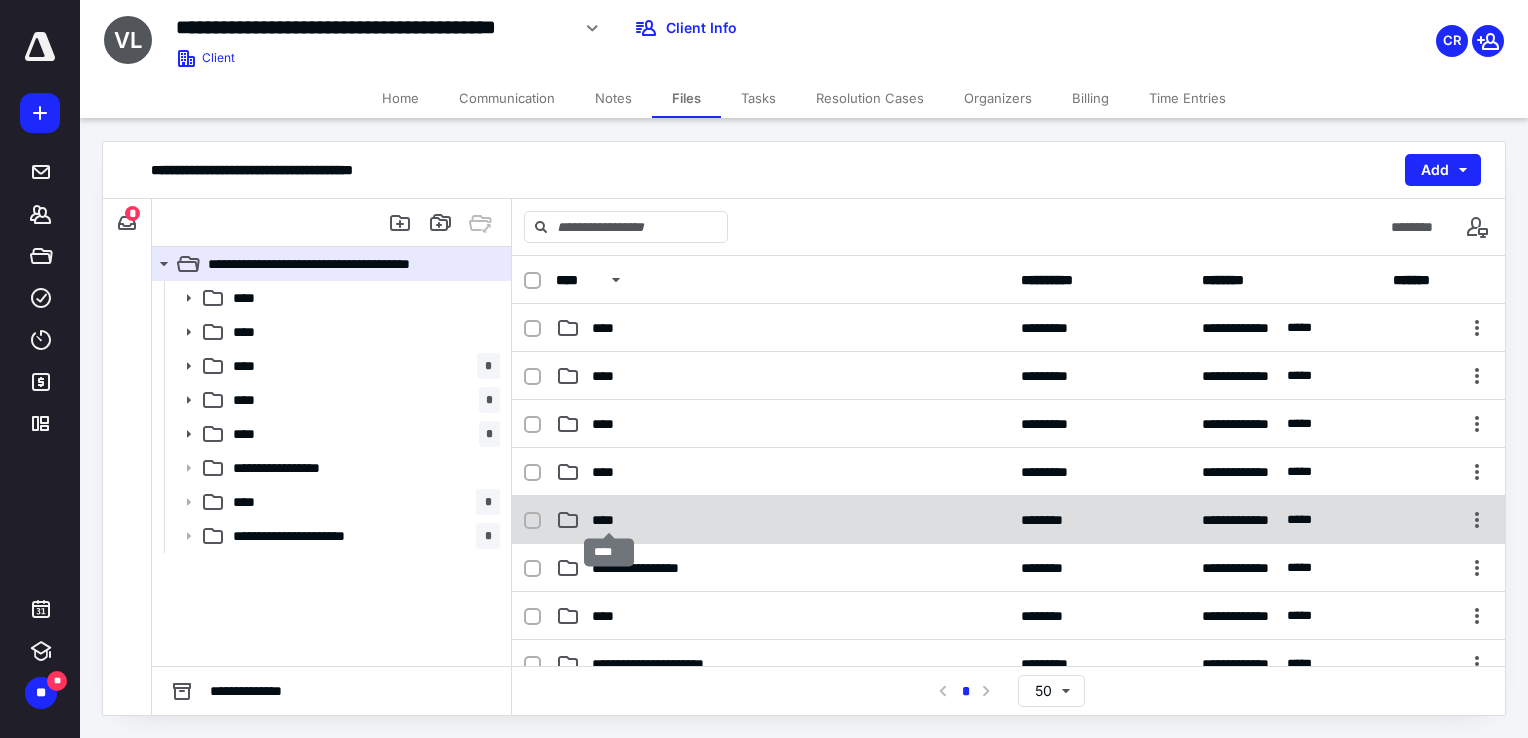 click on "****" at bounding box center [609, 520] 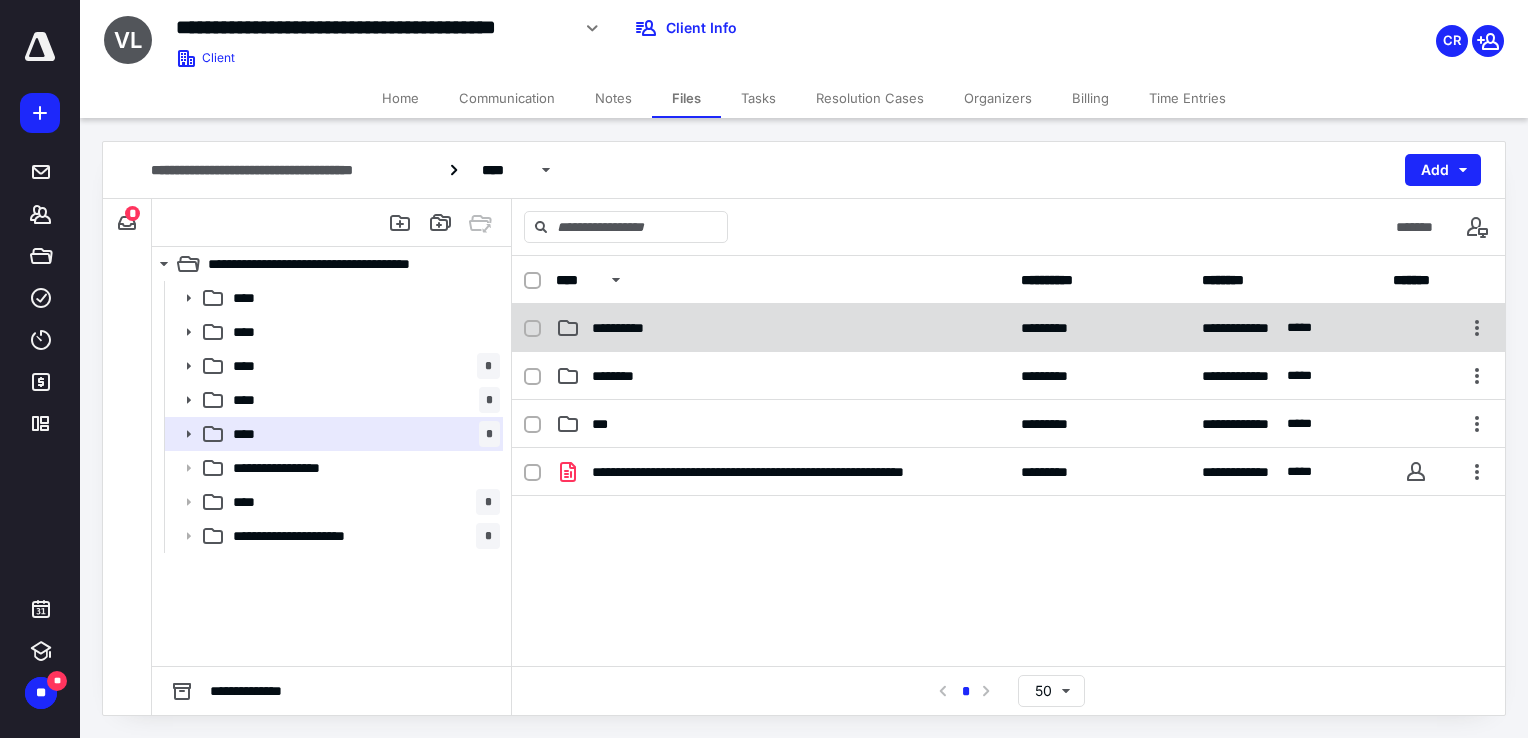 click on "**********" at bounding box center (629, 328) 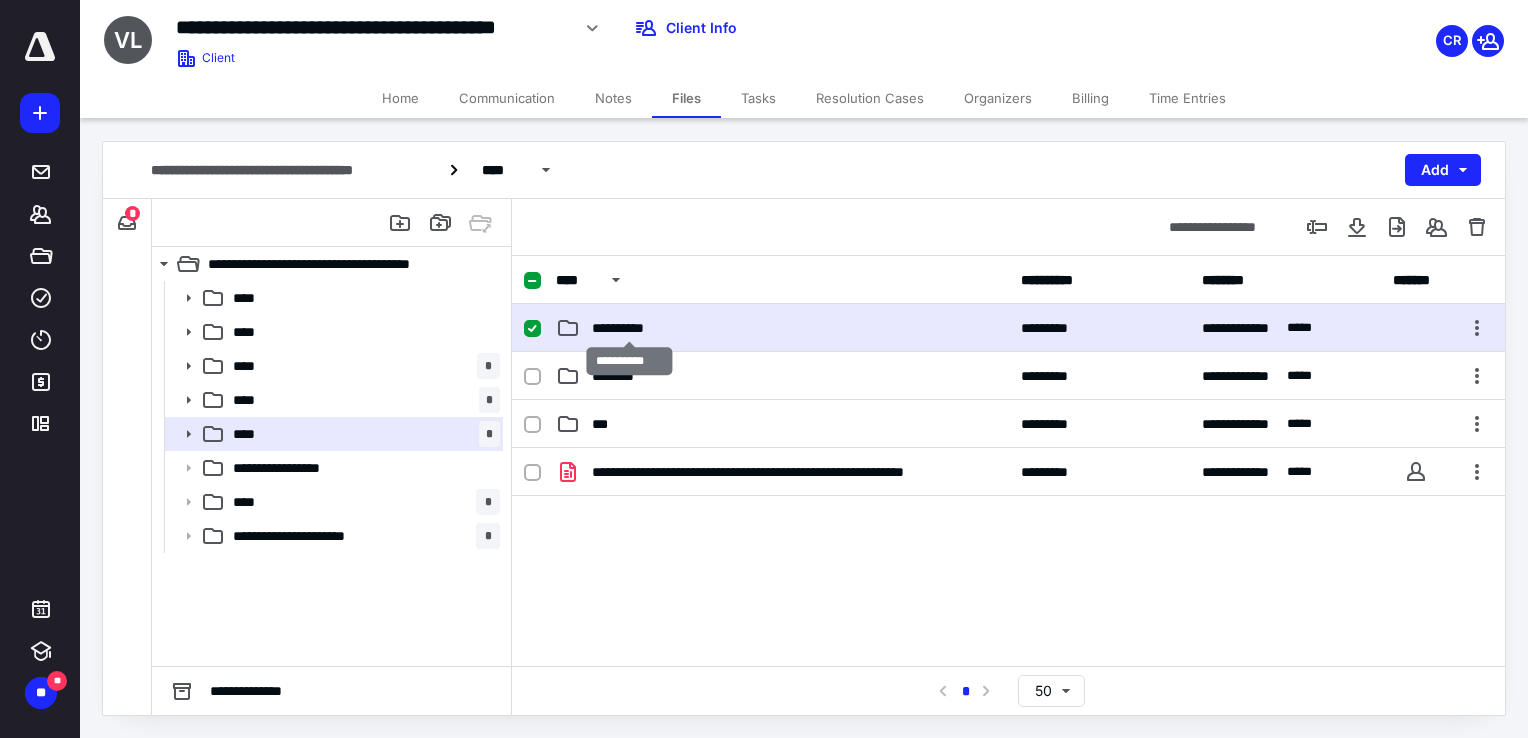 click on "**********" at bounding box center [629, 328] 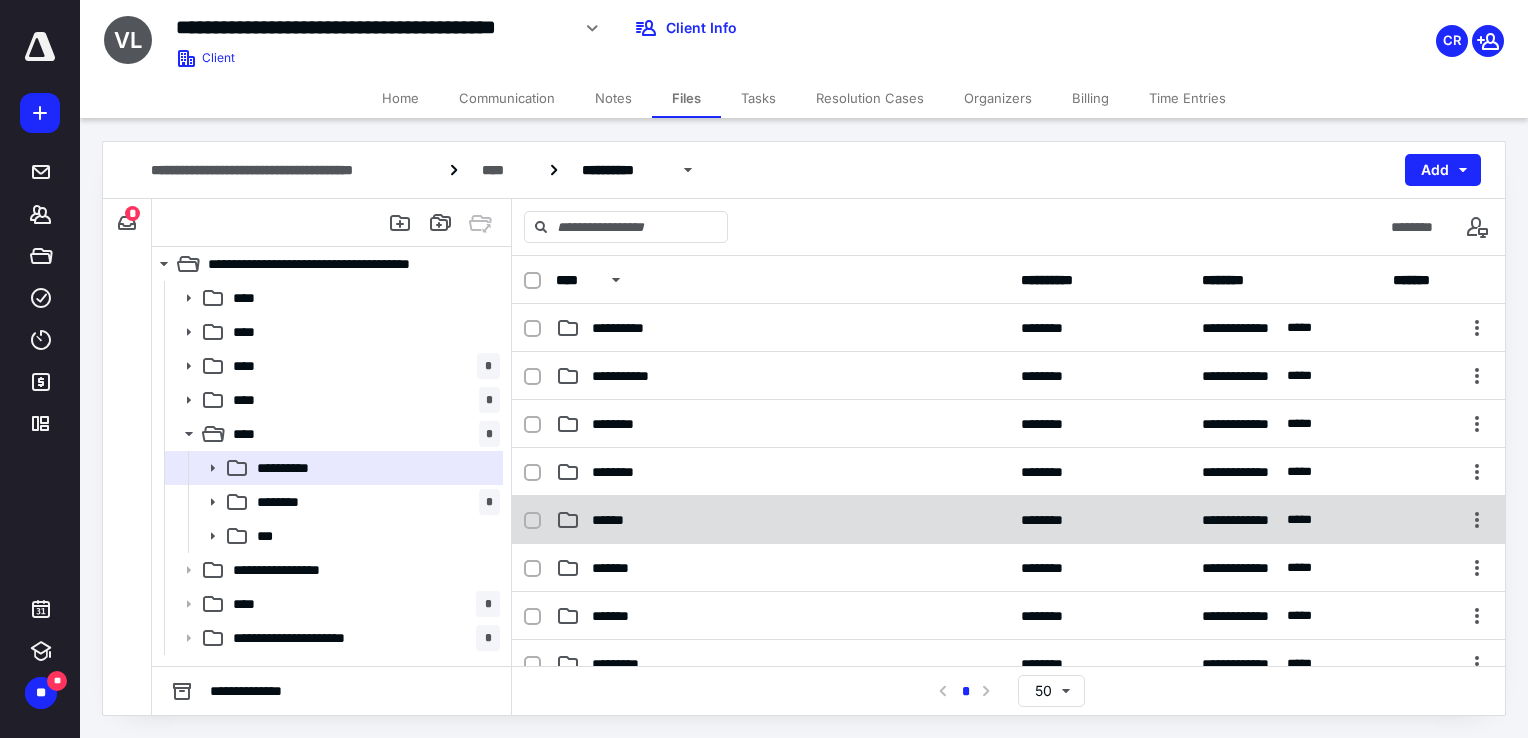 click on "******" at bounding box center (616, 520) 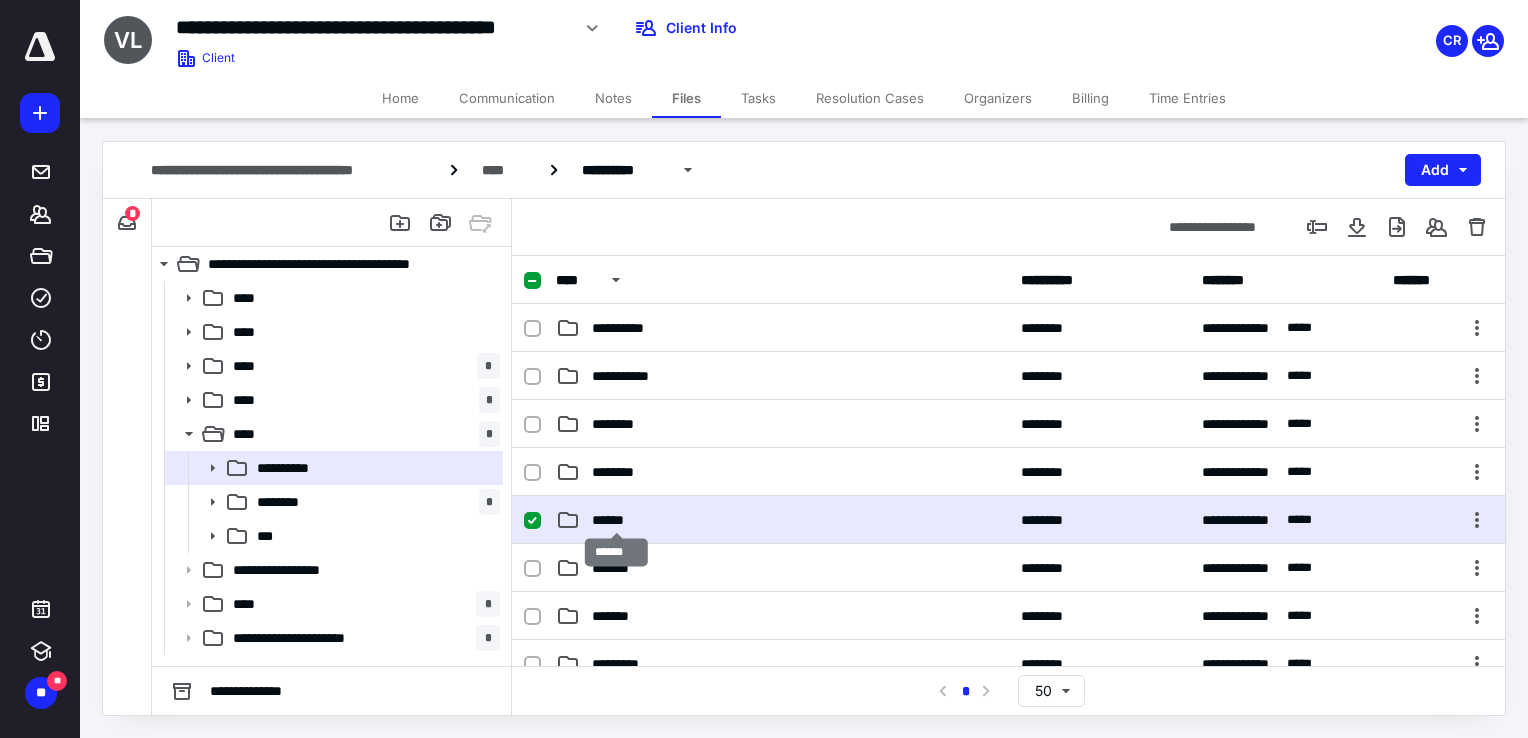 click on "******" at bounding box center (616, 520) 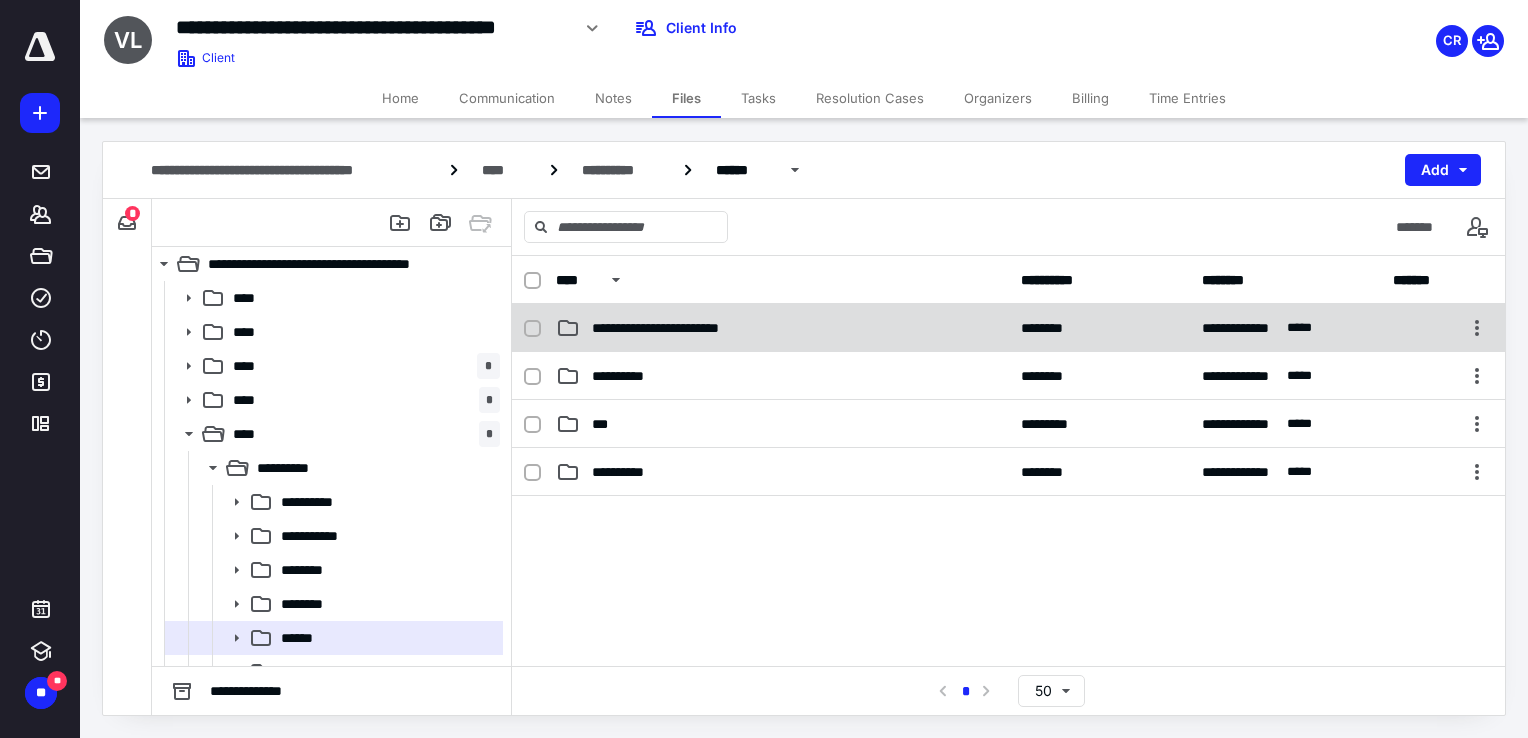 click on "**********" at bounding box center [682, 328] 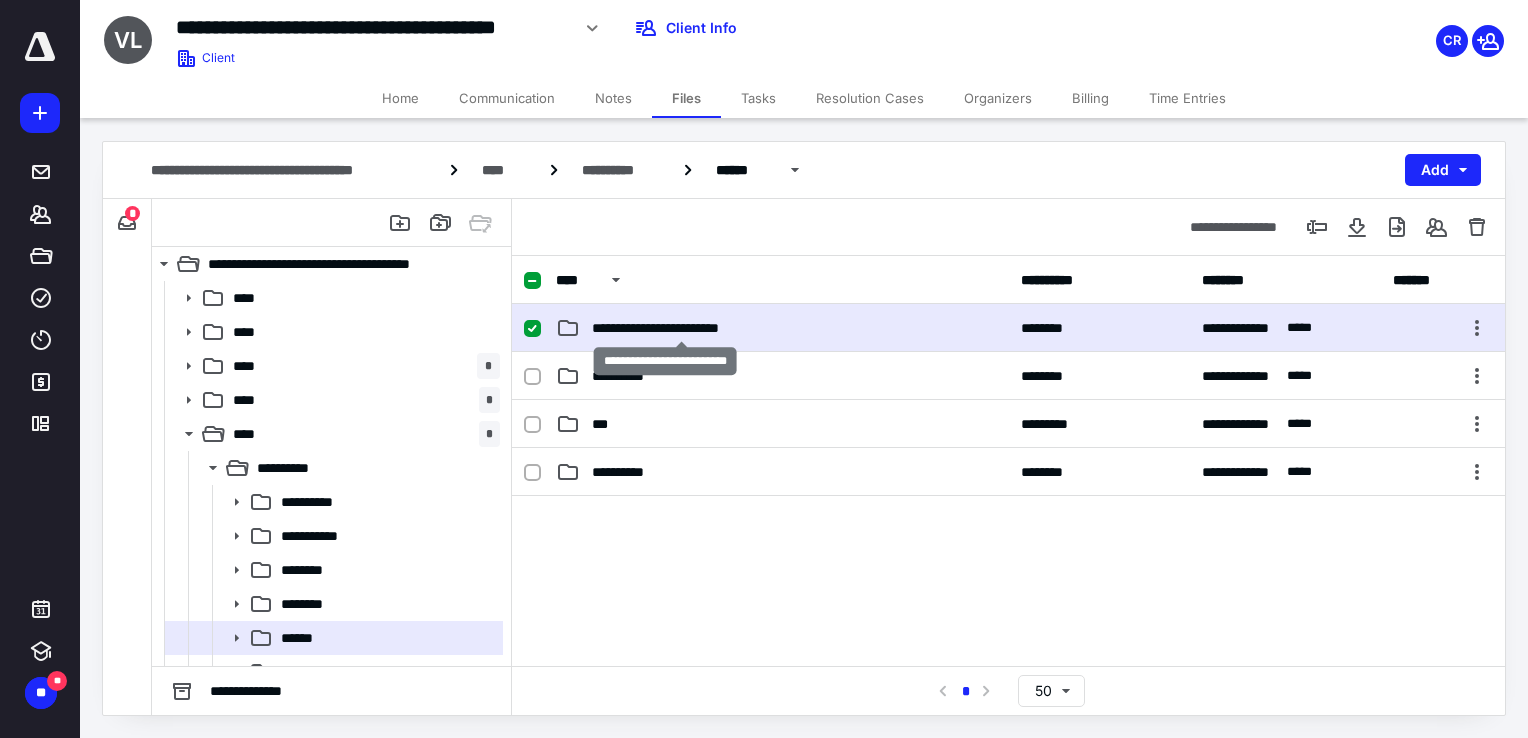 click on "**********" at bounding box center (682, 328) 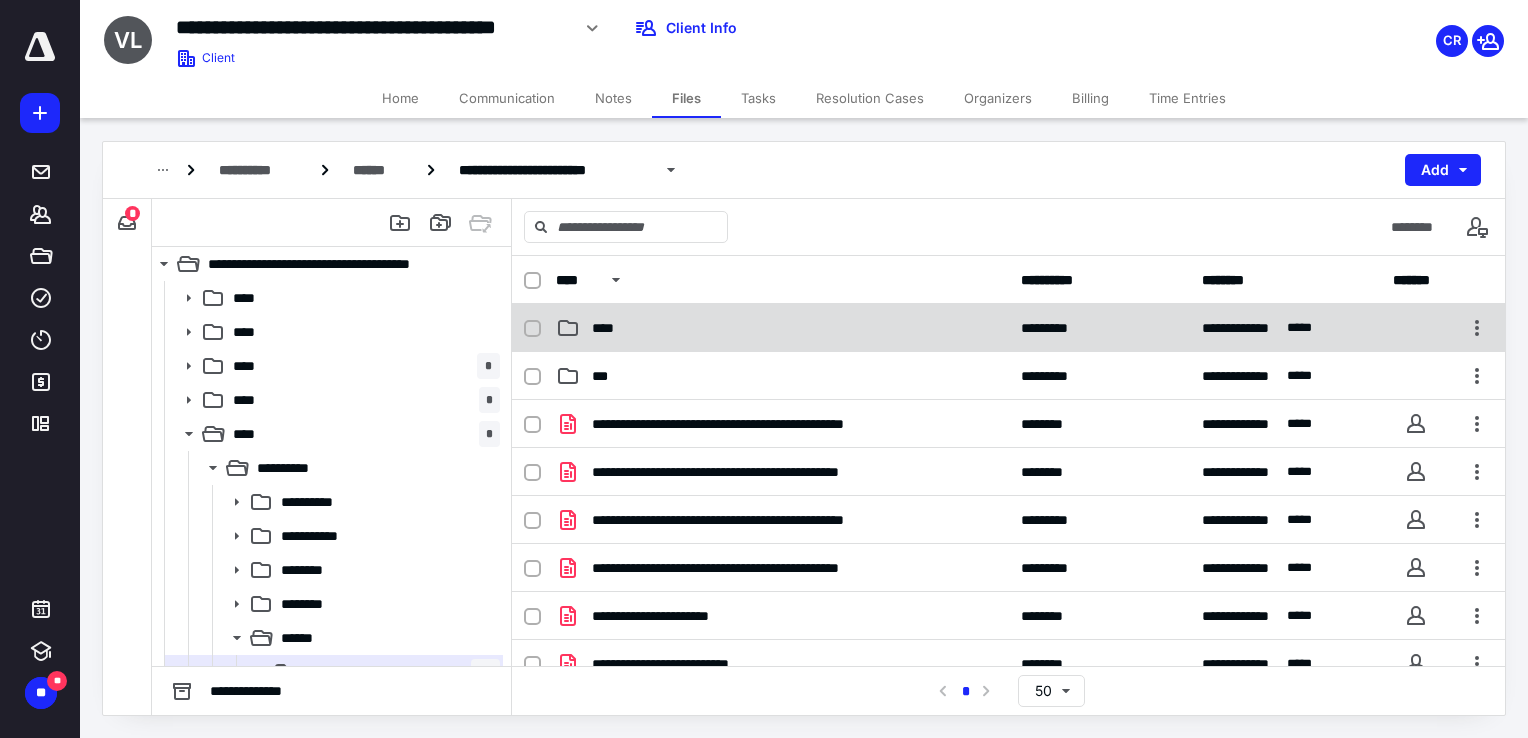 click on "****" at bounding box center (782, 328) 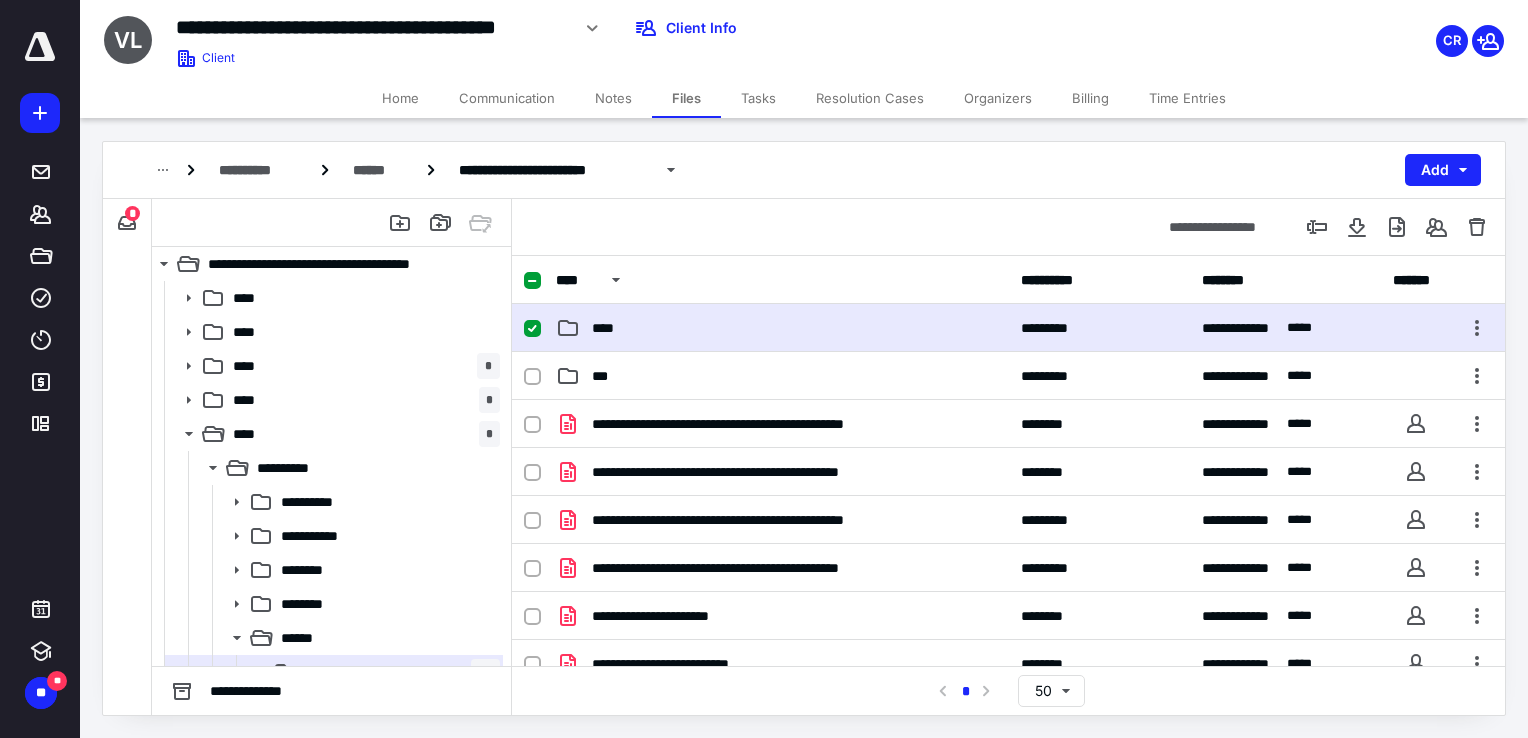 click on "****" at bounding box center [782, 328] 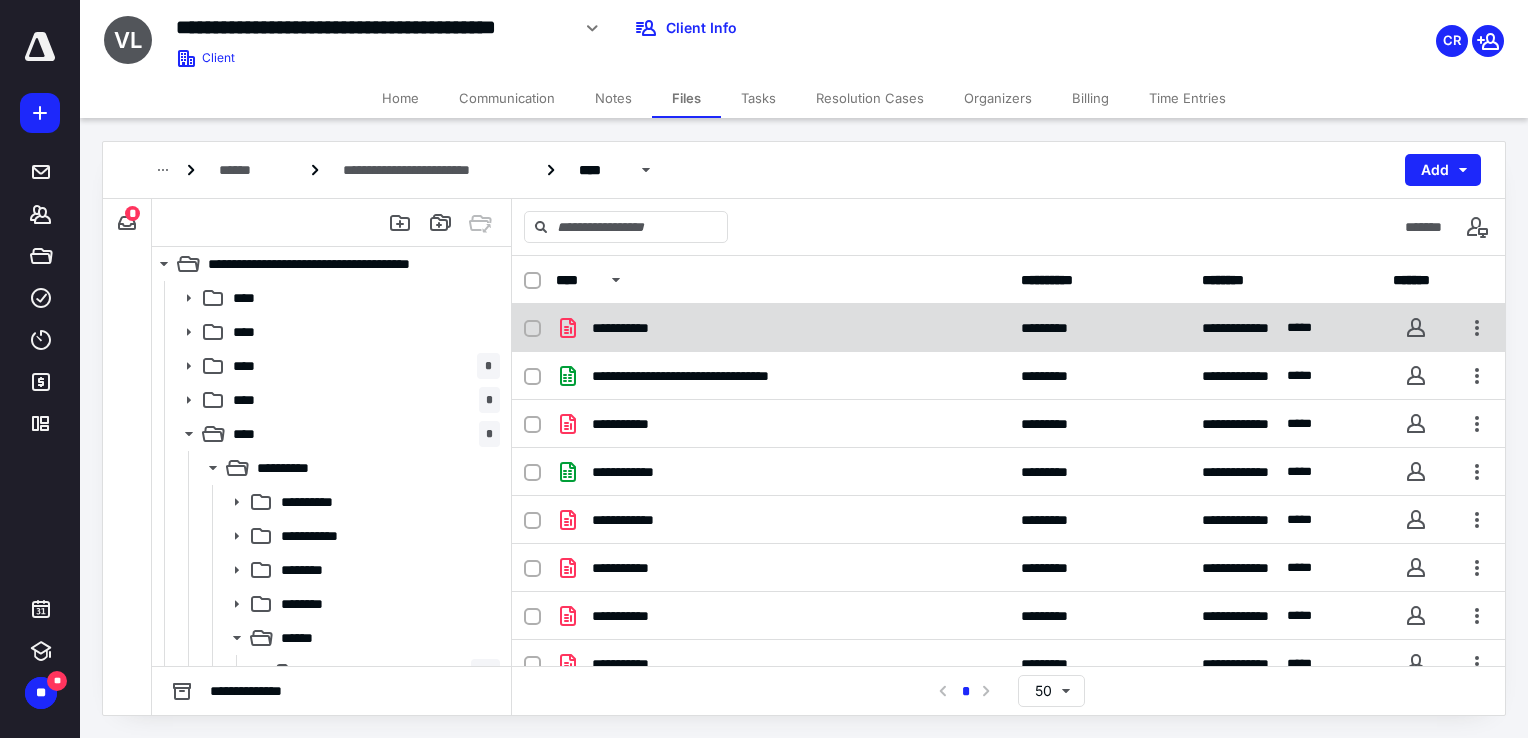 click on "**********" at bounding box center [637, 328] 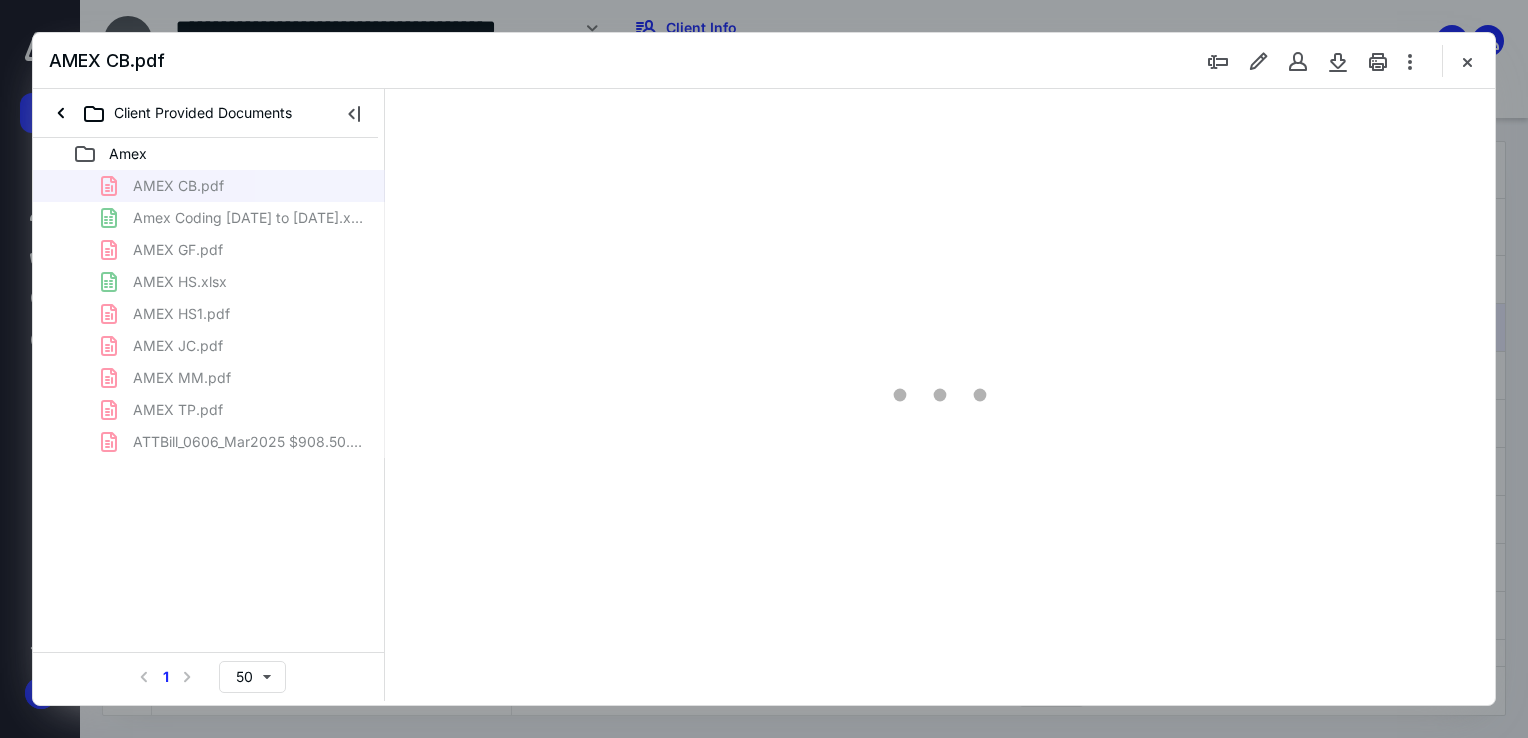 scroll, scrollTop: 0, scrollLeft: 0, axis: both 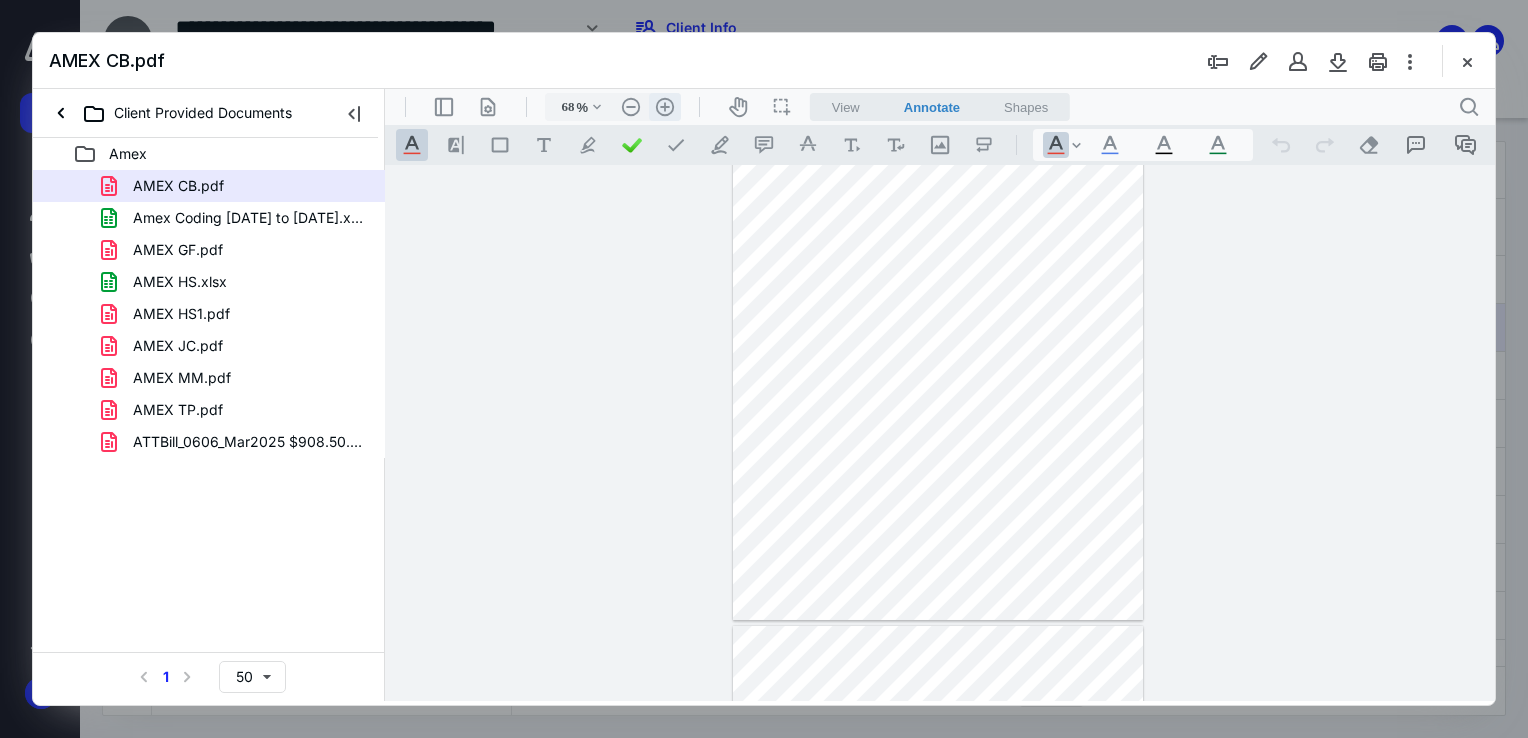 click on ".cls-1{fill:#abb0c4;} icon - header - zoom - in - line" at bounding box center (665, 107) 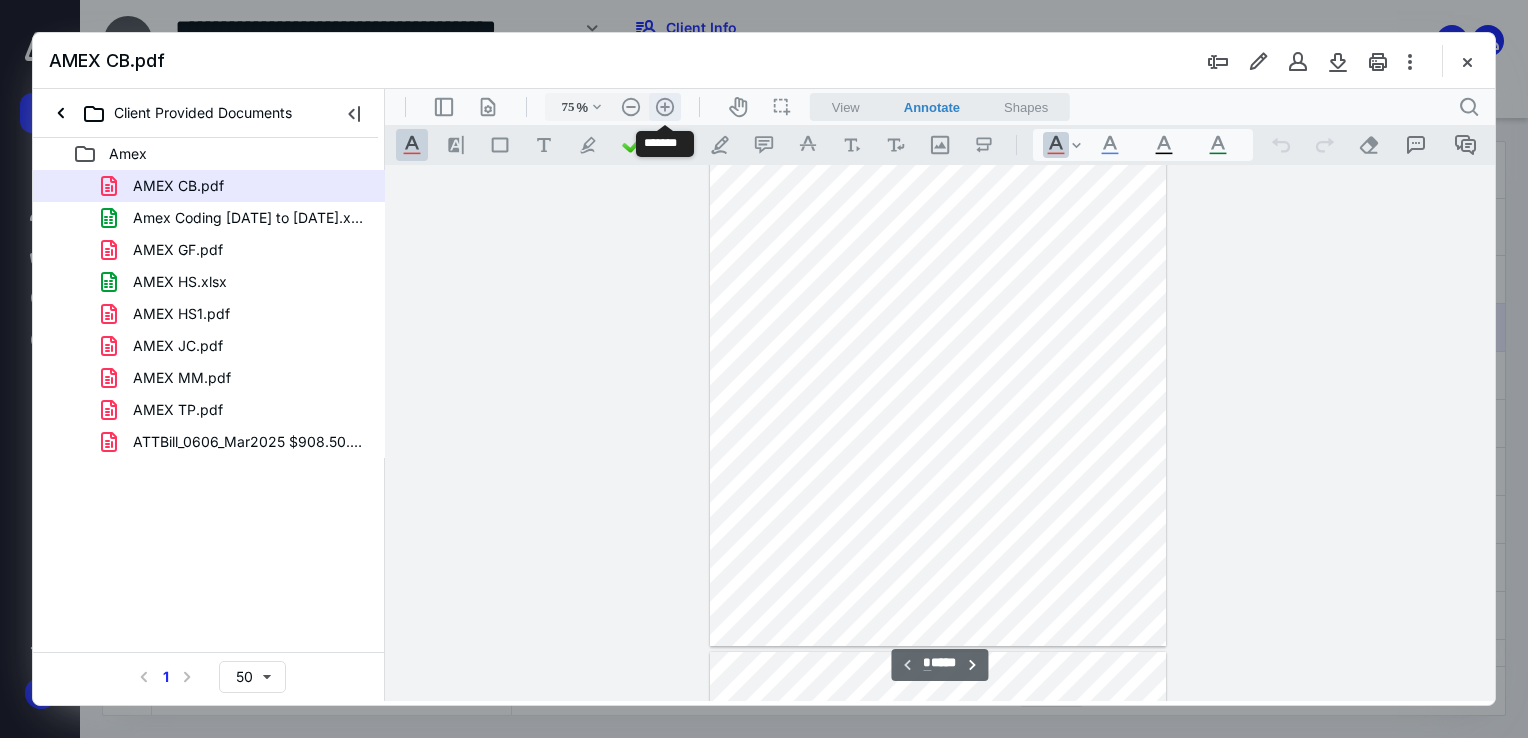 click on ".cls-1{fill:#abb0c4;} icon - header - zoom - in - line" at bounding box center (665, 107) 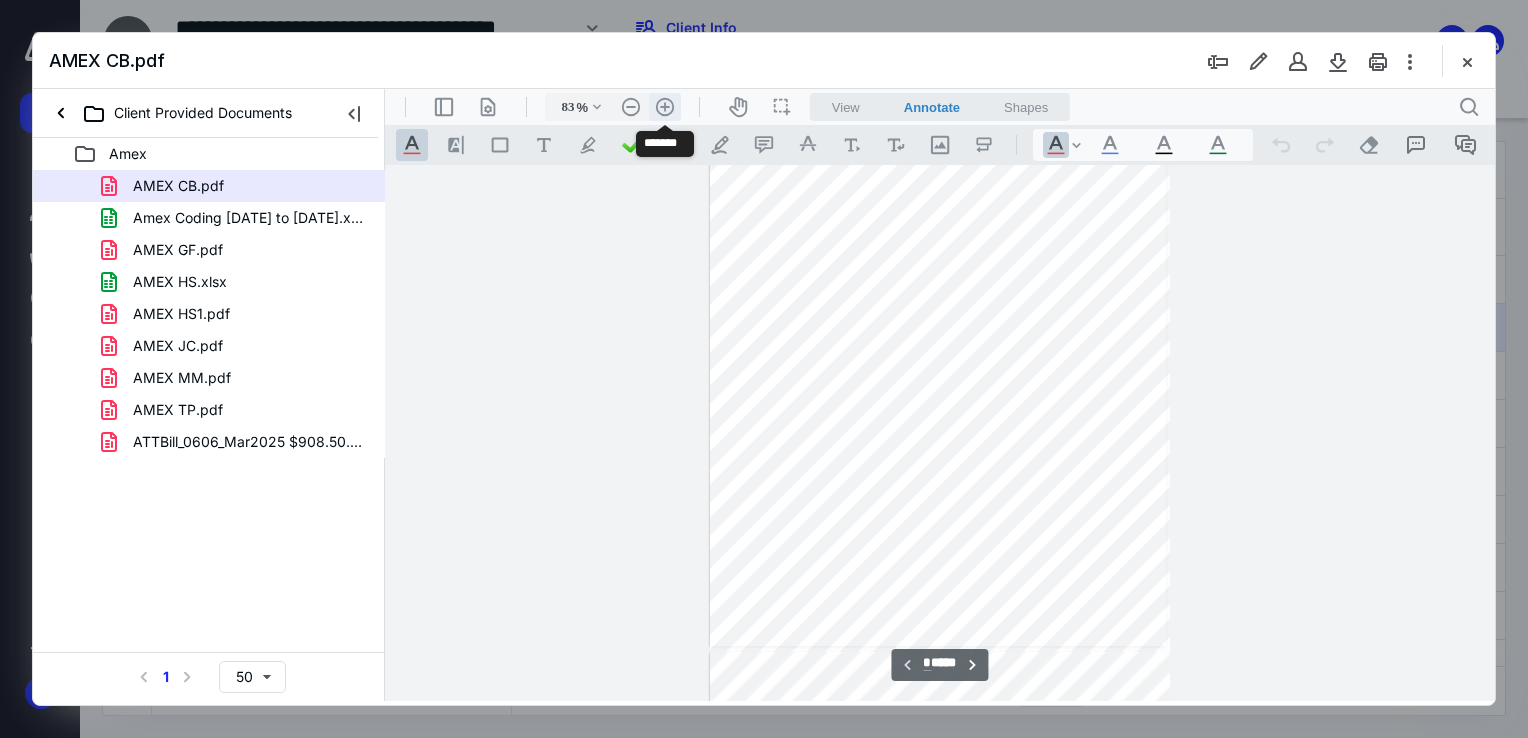 click on ".cls-1{fill:#abb0c4;} icon - header - zoom - in - line" at bounding box center [665, 107] 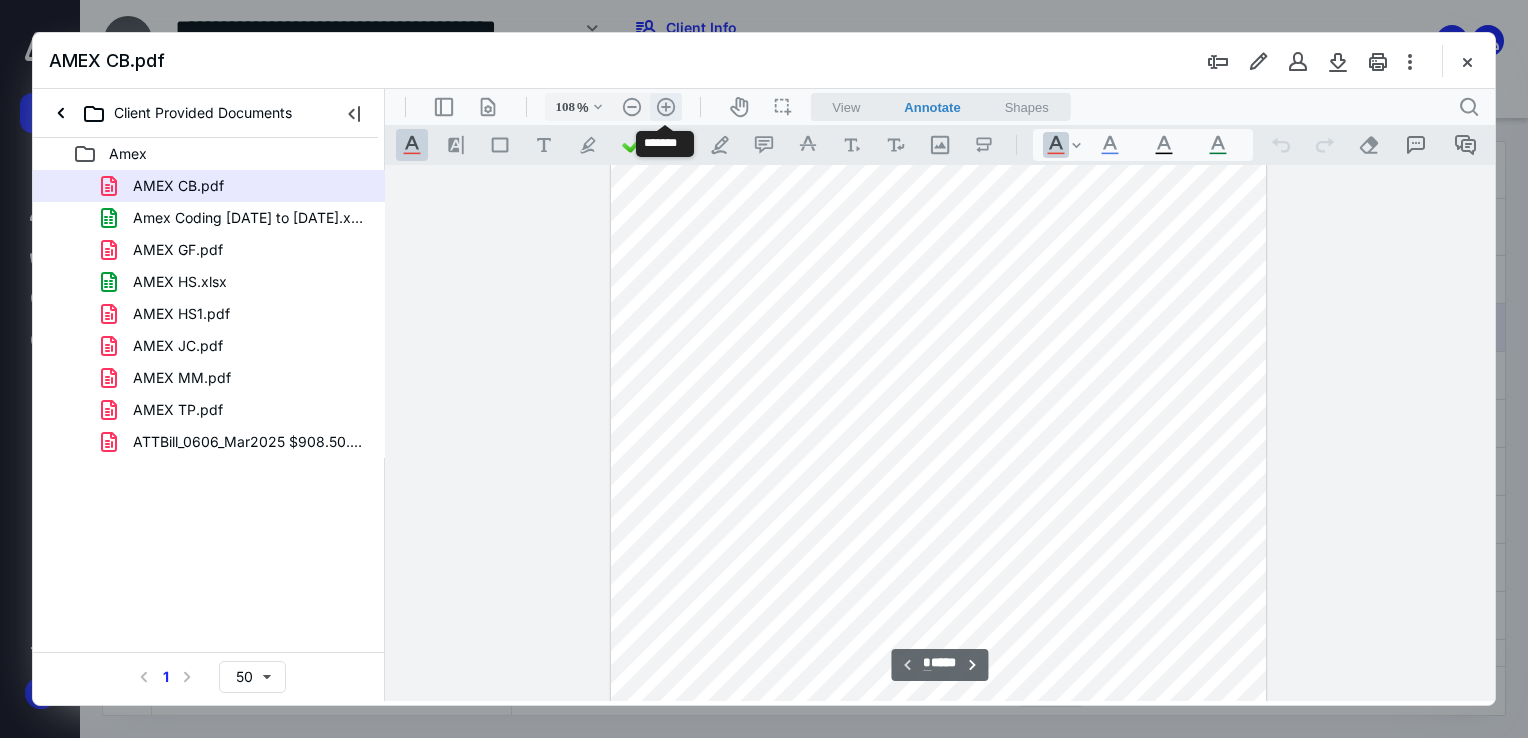 click on ".cls-1{fill:#abb0c4;} icon - header - zoom - in - line" at bounding box center [666, 107] 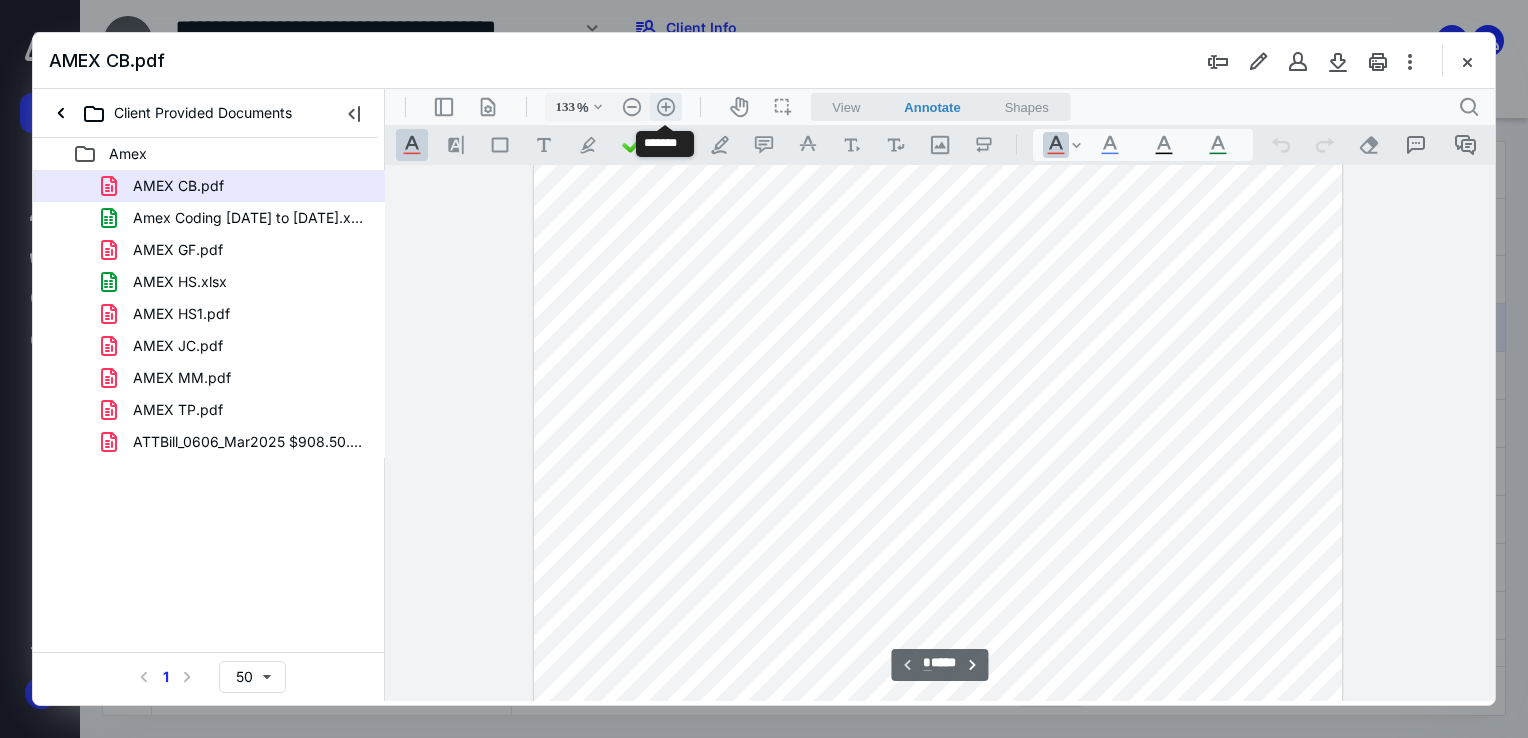 click on ".cls-1{fill:#abb0c4;} icon - header - zoom - in - line" at bounding box center [666, 107] 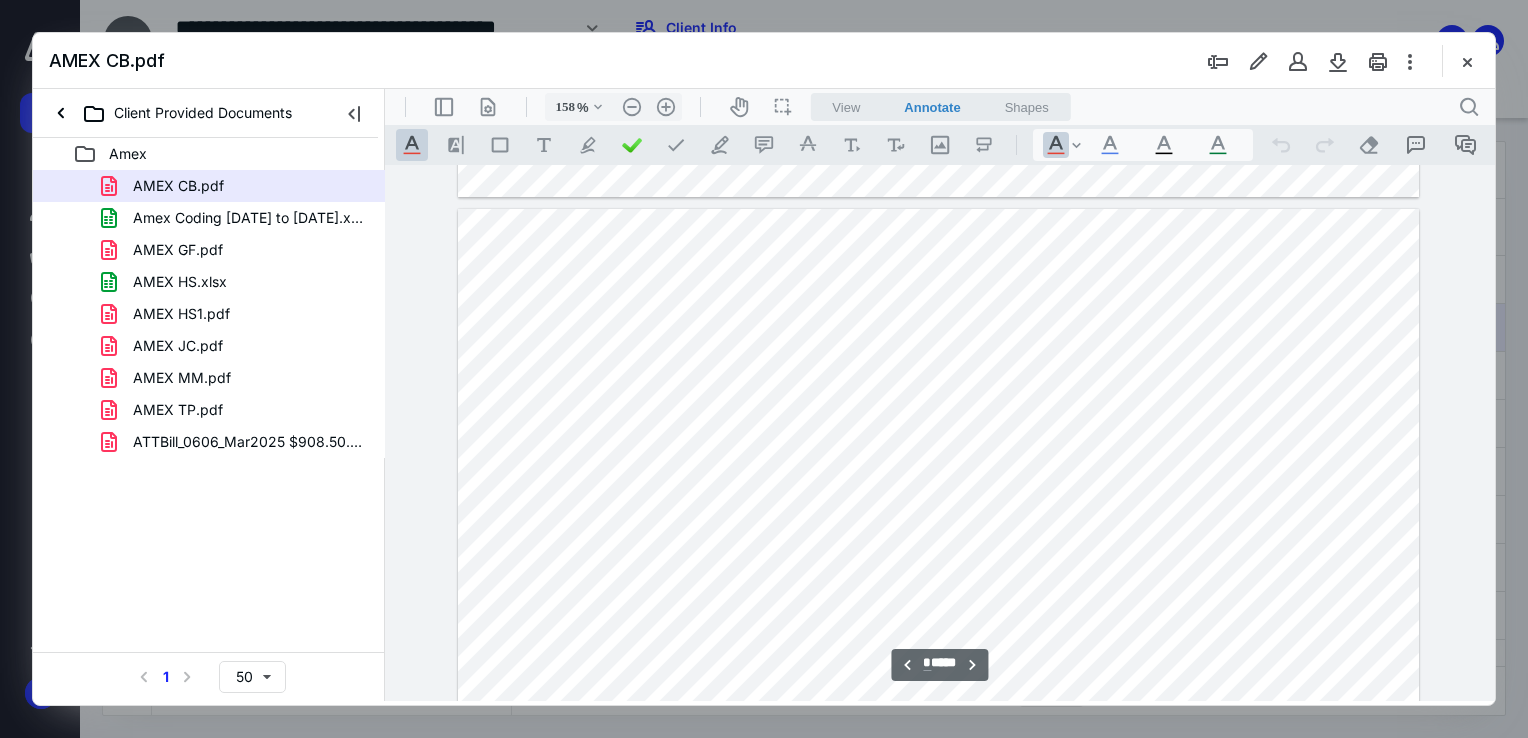 scroll, scrollTop: 2500, scrollLeft: 0, axis: vertical 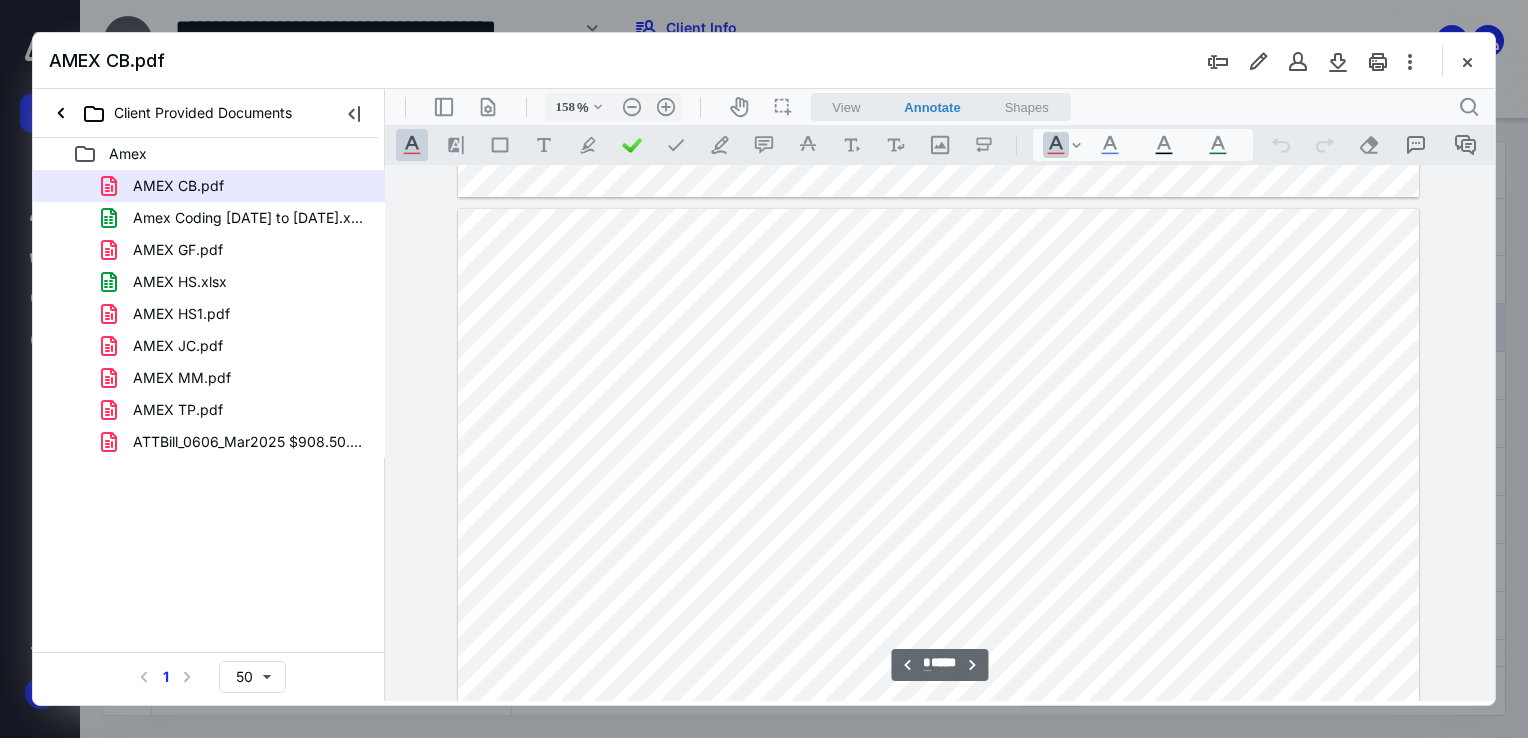 type on "*" 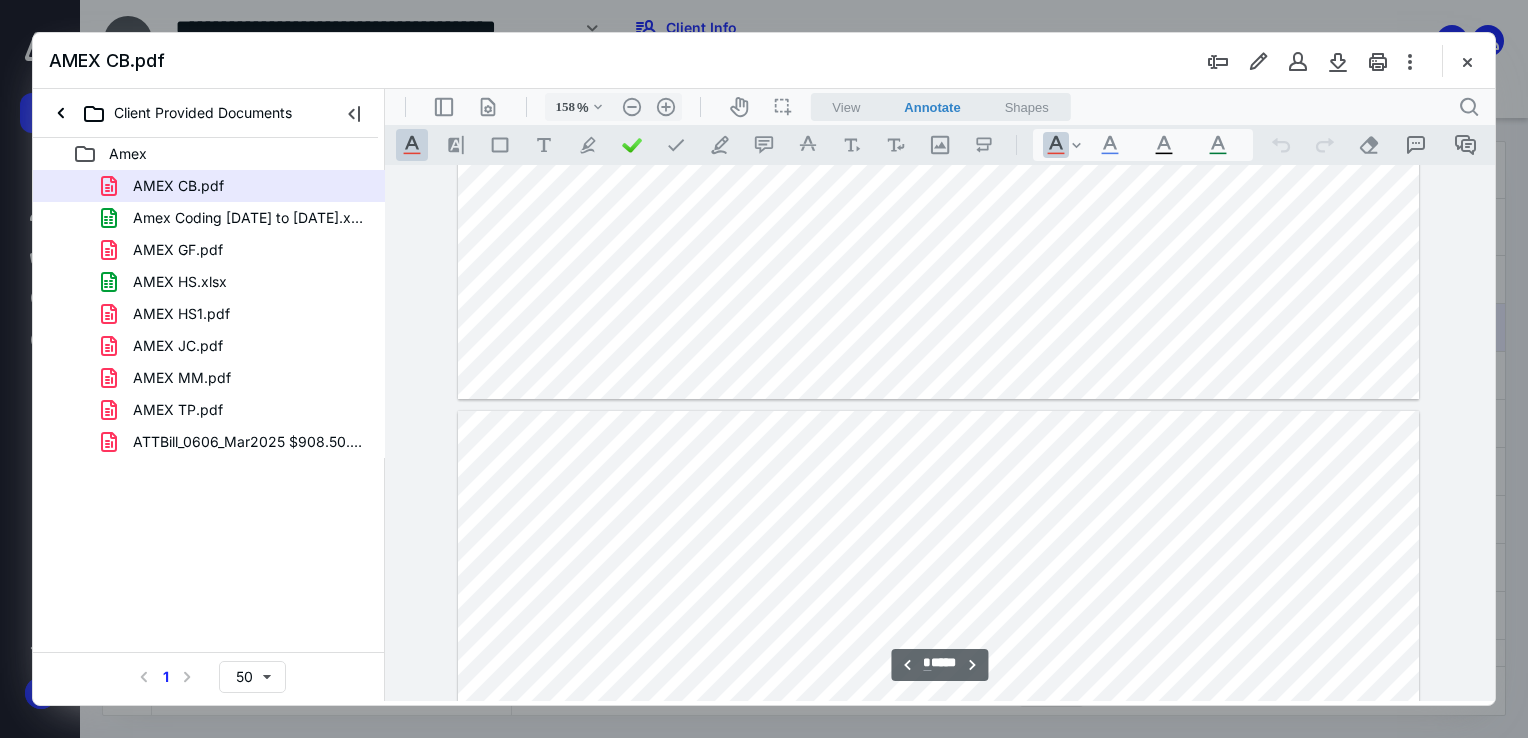scroll, scrollTop: 1000, scrollLeft: 0, axis: vertical 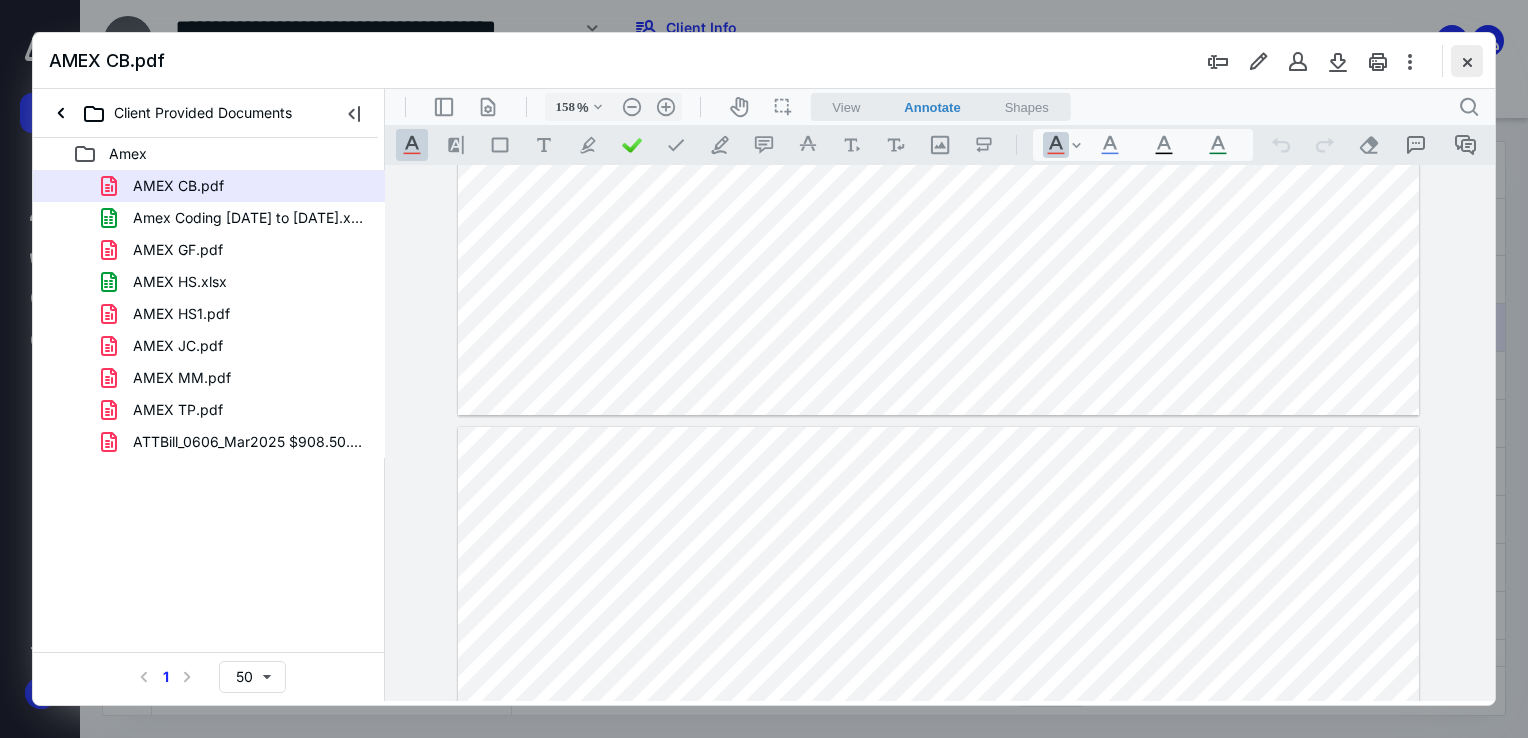 click at bounding box center (1467, 61) 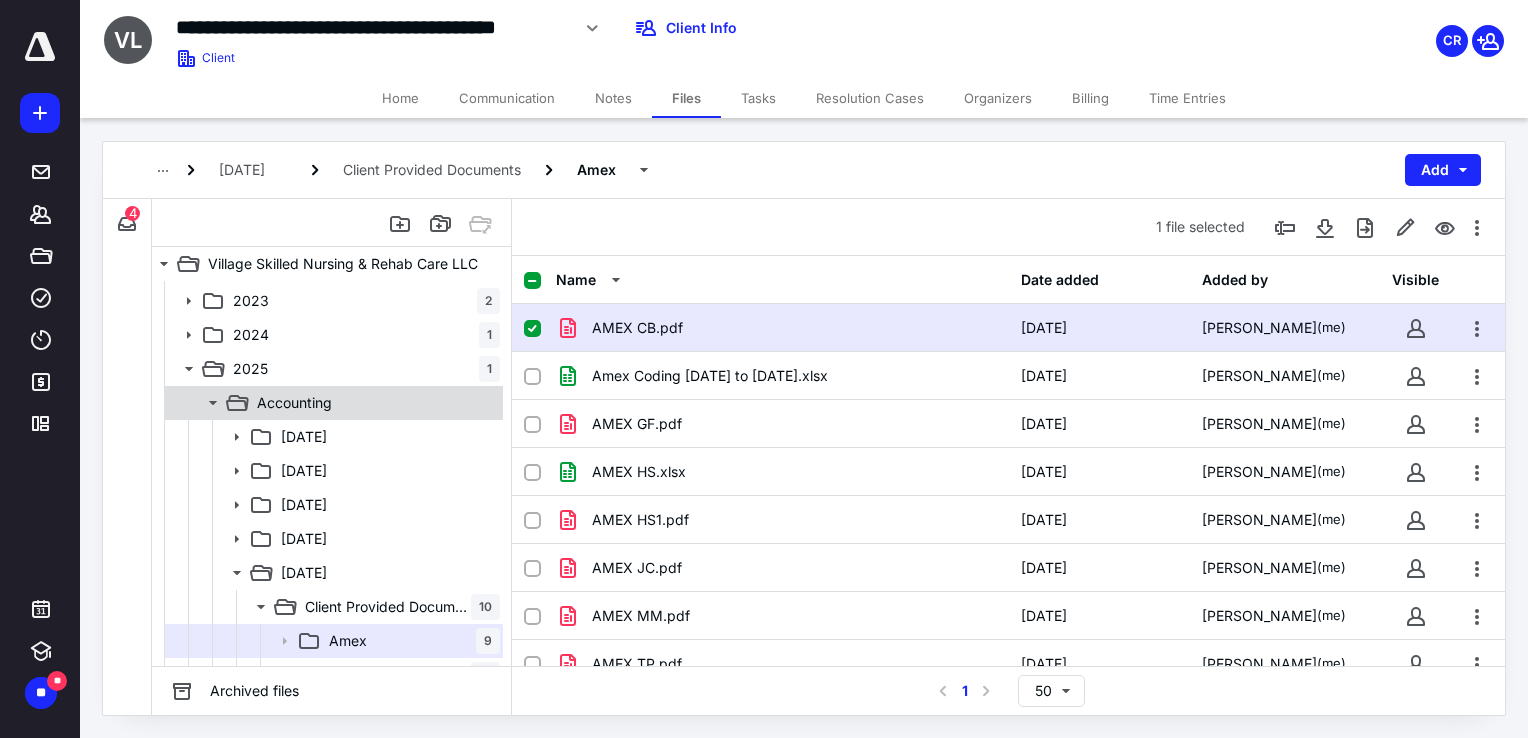 scroll, scrollTop: 100, scrollLeft: 0, axis: vertical 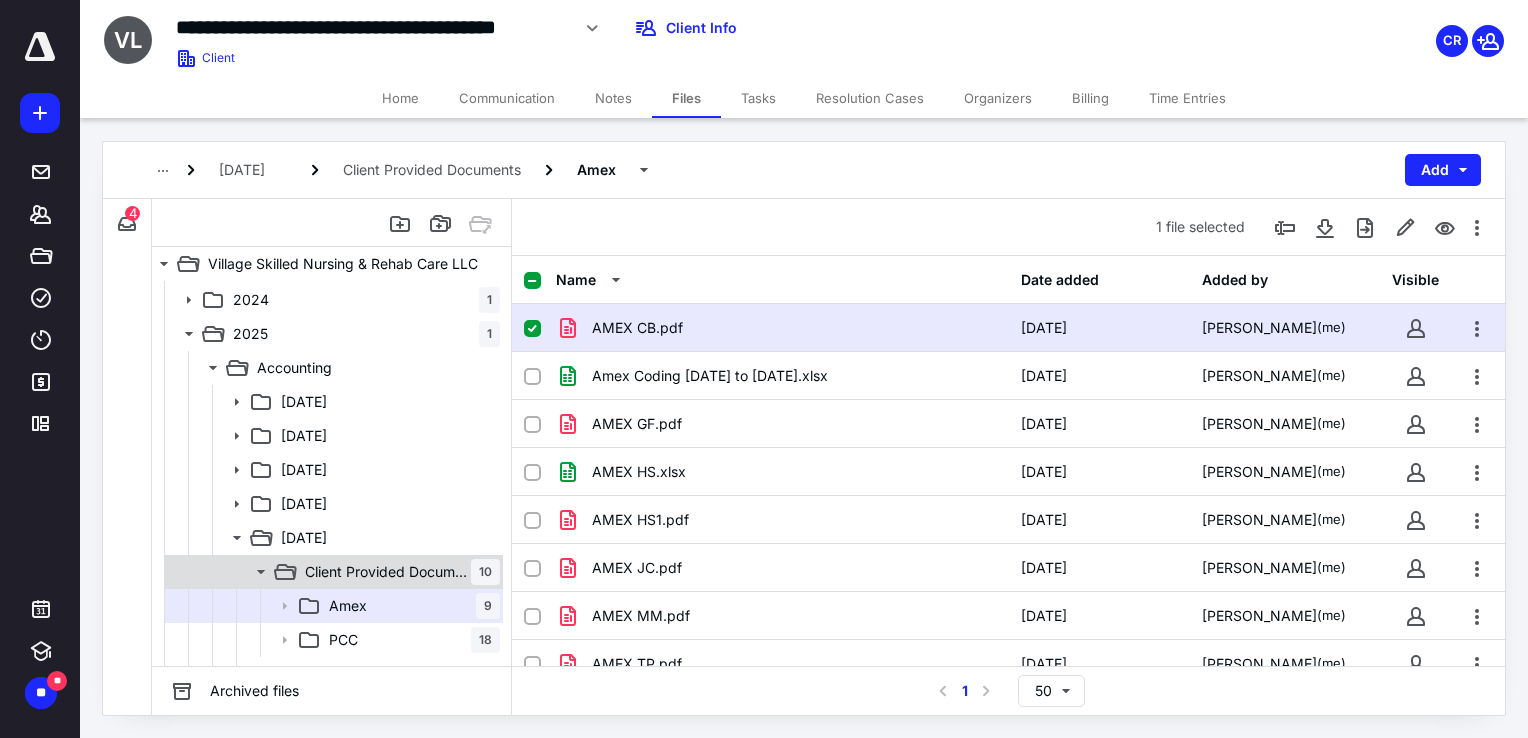 click on "Client Provided Documents" at bounding box center (388, 572) 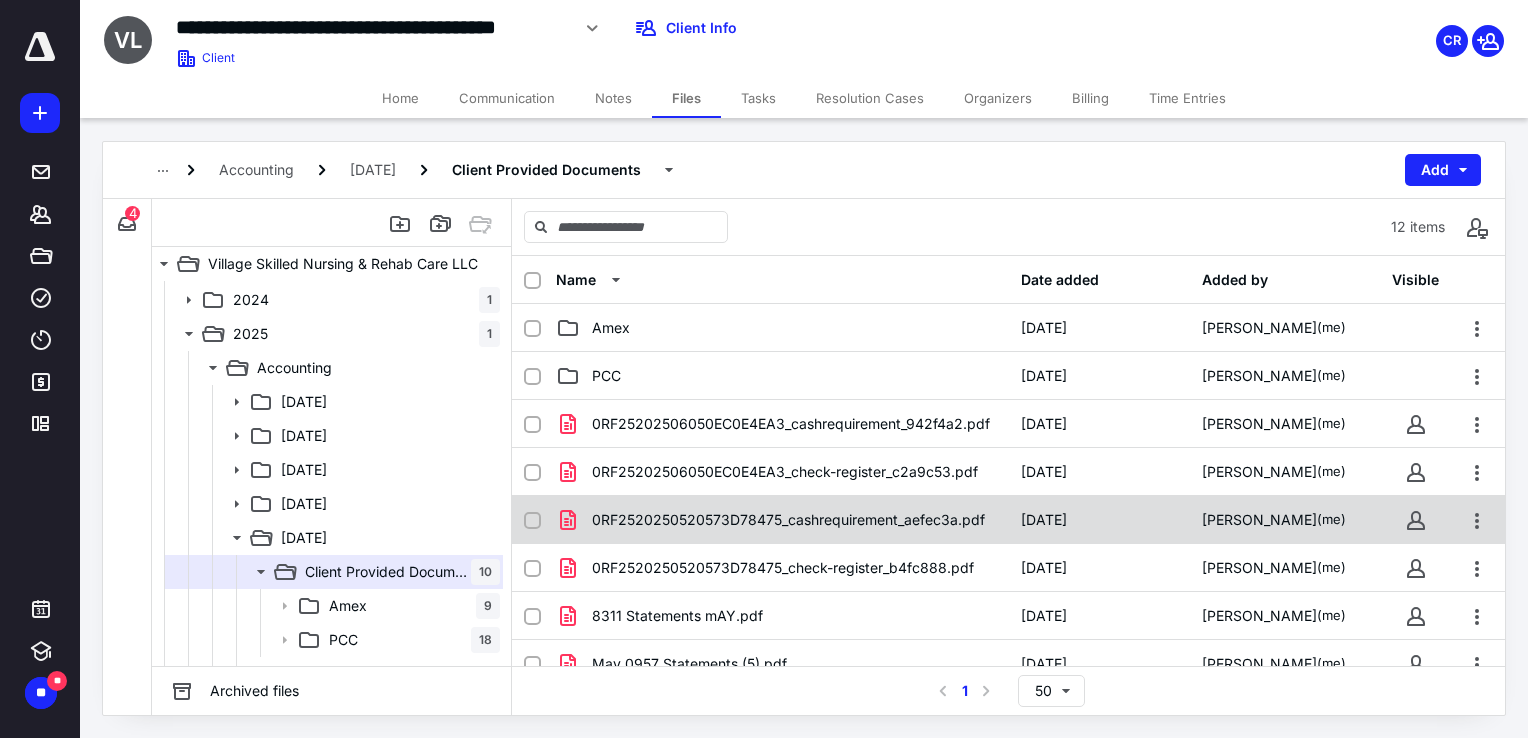 scroll, scrollTop: 100, scrollLeft: 0, axis: vertical 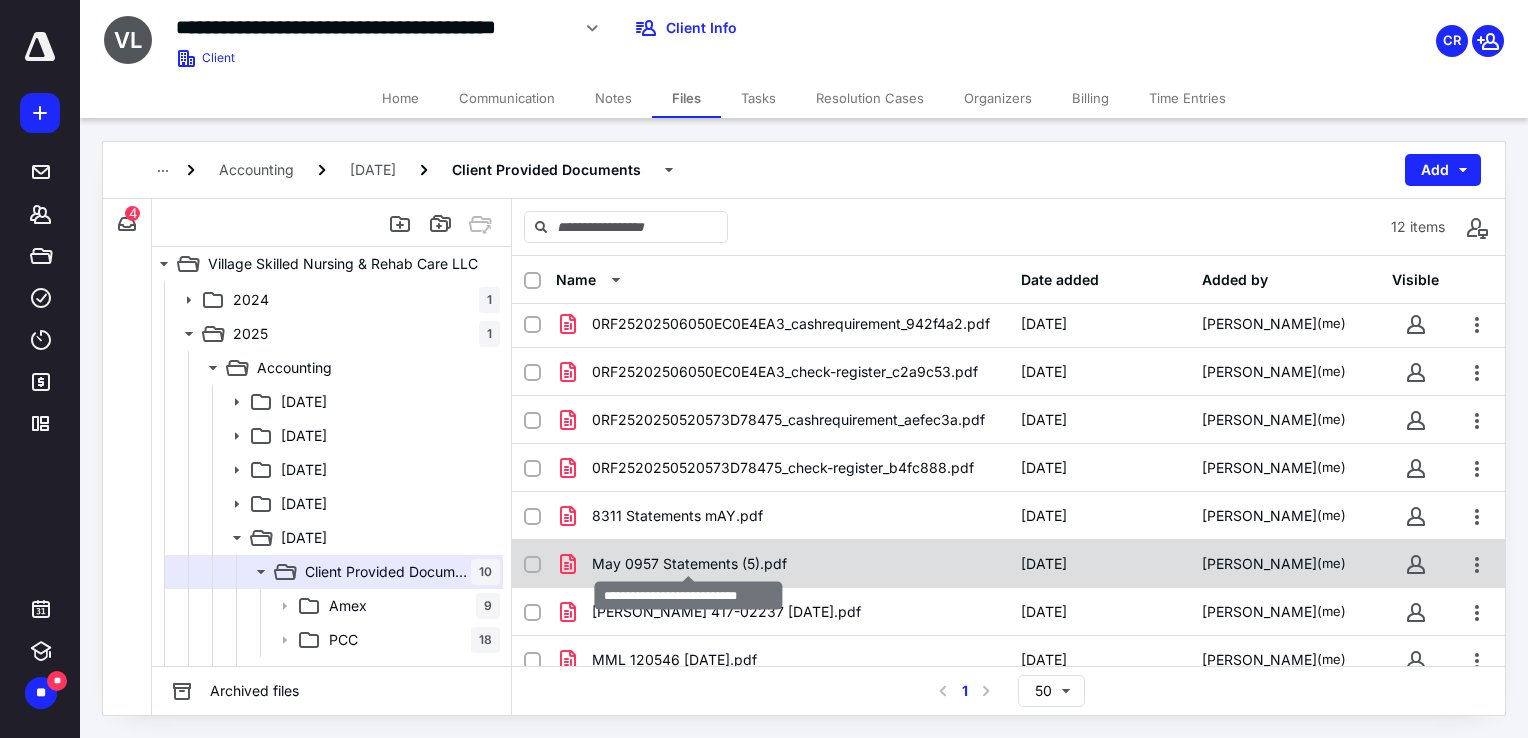 click on "May 0957 Statements (5).pdf" at bounding box center [689, 564] 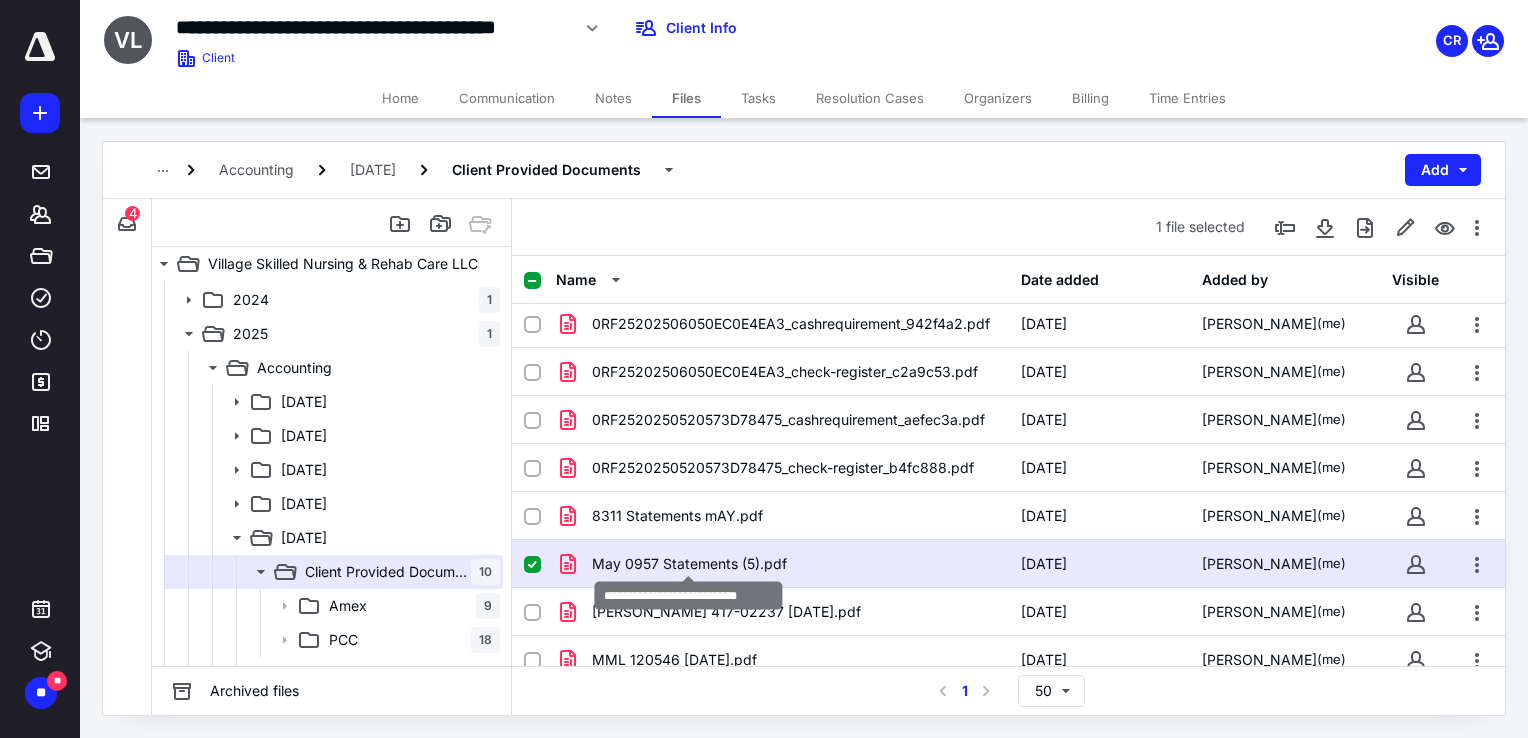 click on "May 0957 Statements (5).pdf" at bounding box center (689, 564) 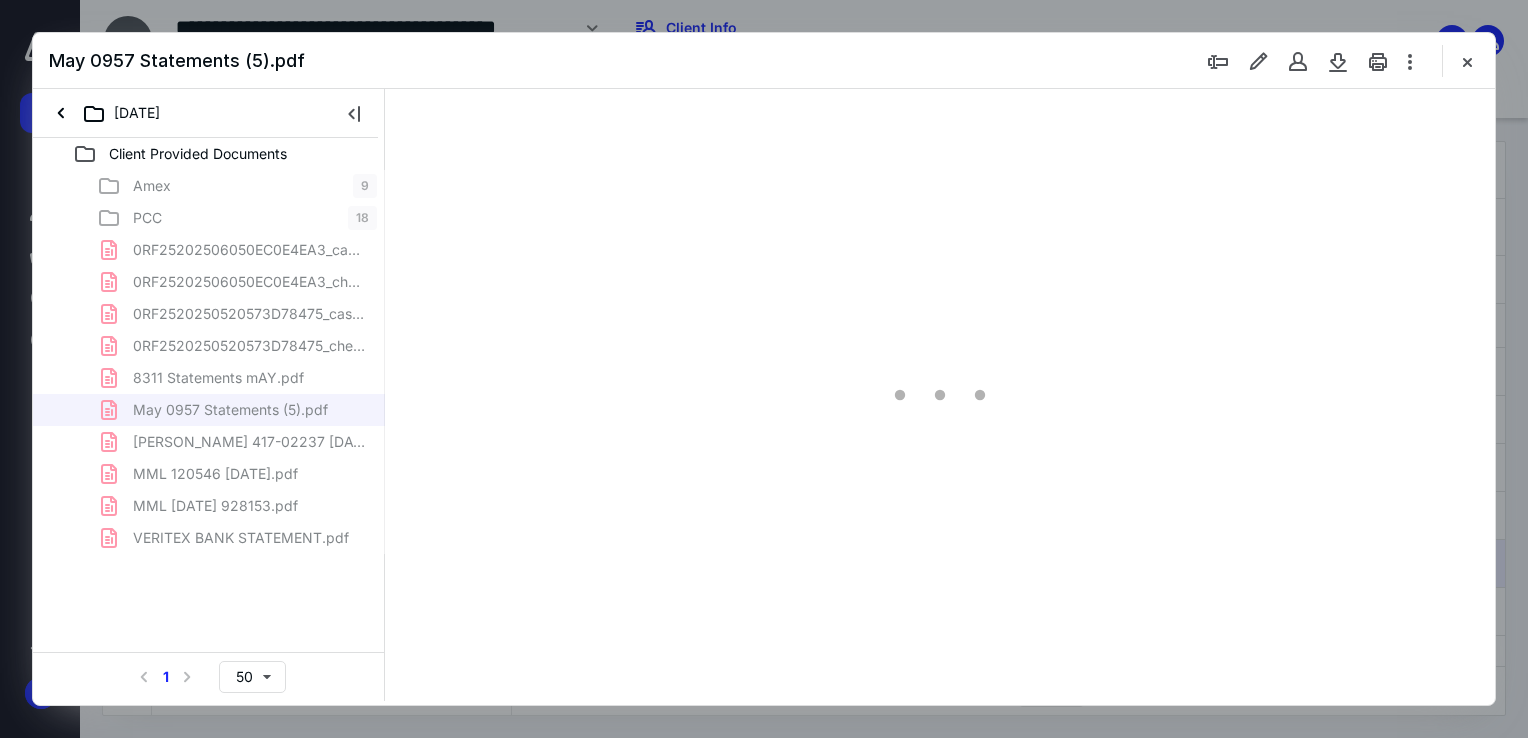 scroll, scrollTop: 0, scrollLeft: 0, axis: both 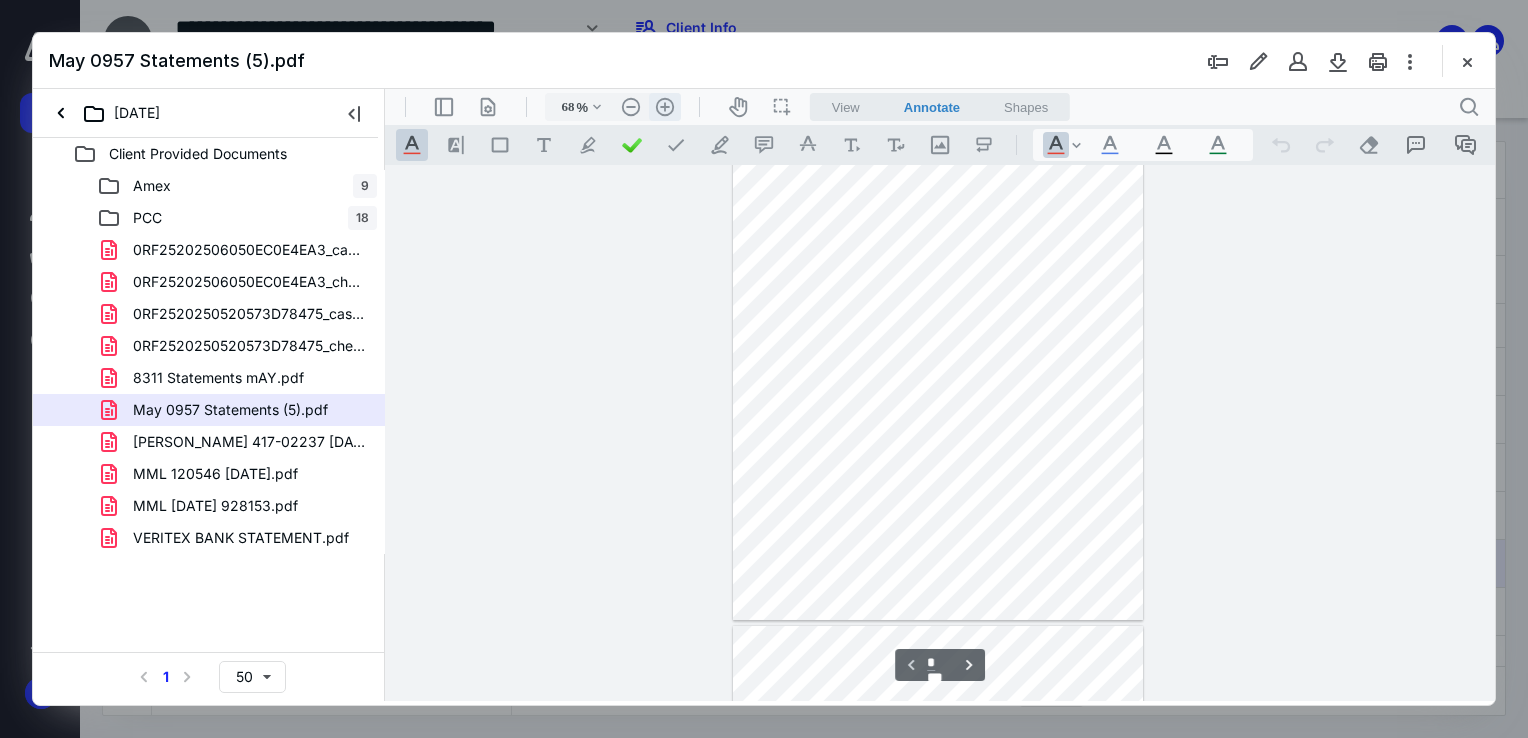 click on ".cls-1{fill:#abb0c4;} icon - header - zoom - in - line" at bounding box center [665, 107] 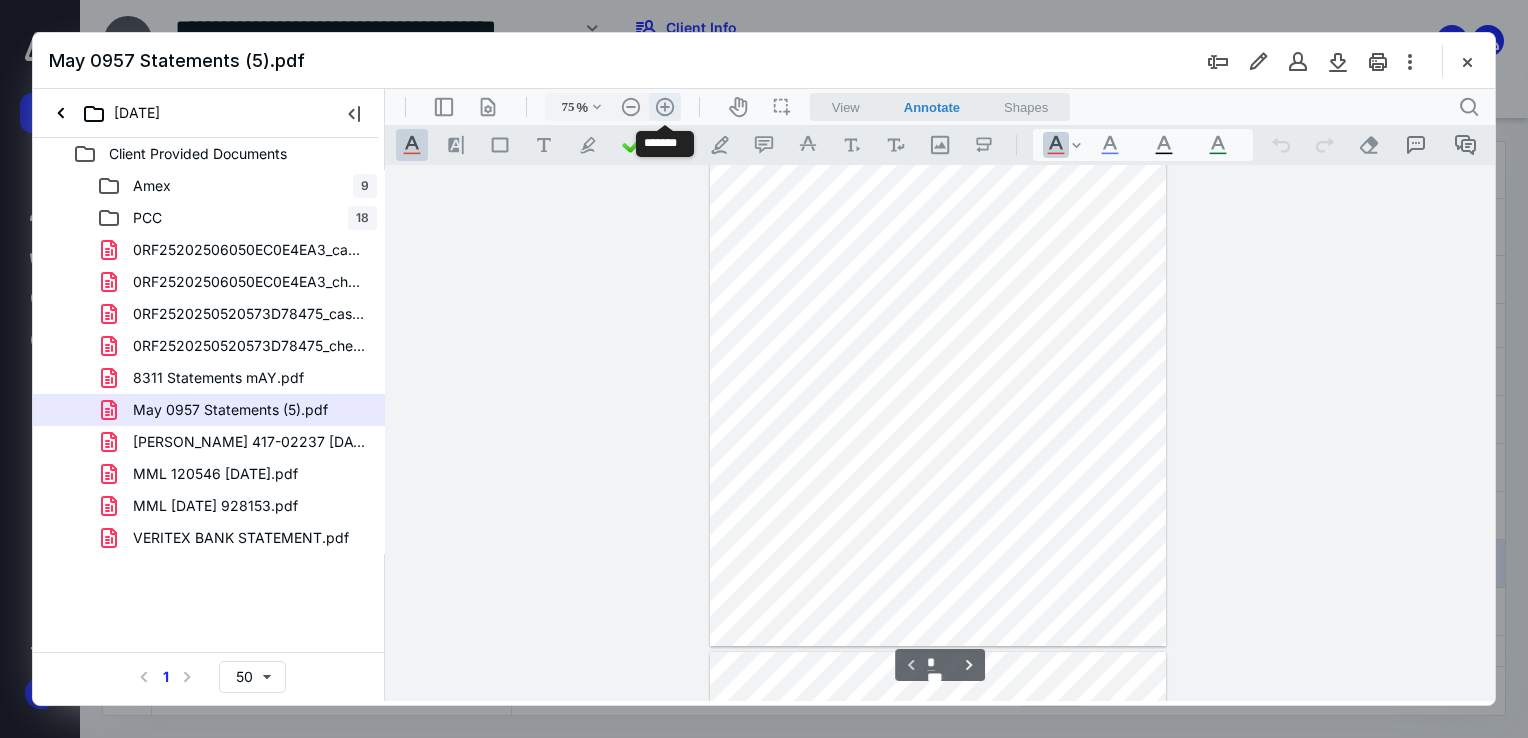 click on ".cls-1{fill:#abb0c4;} icon - header - zoom - in - line" at bounding box center [665, 107] 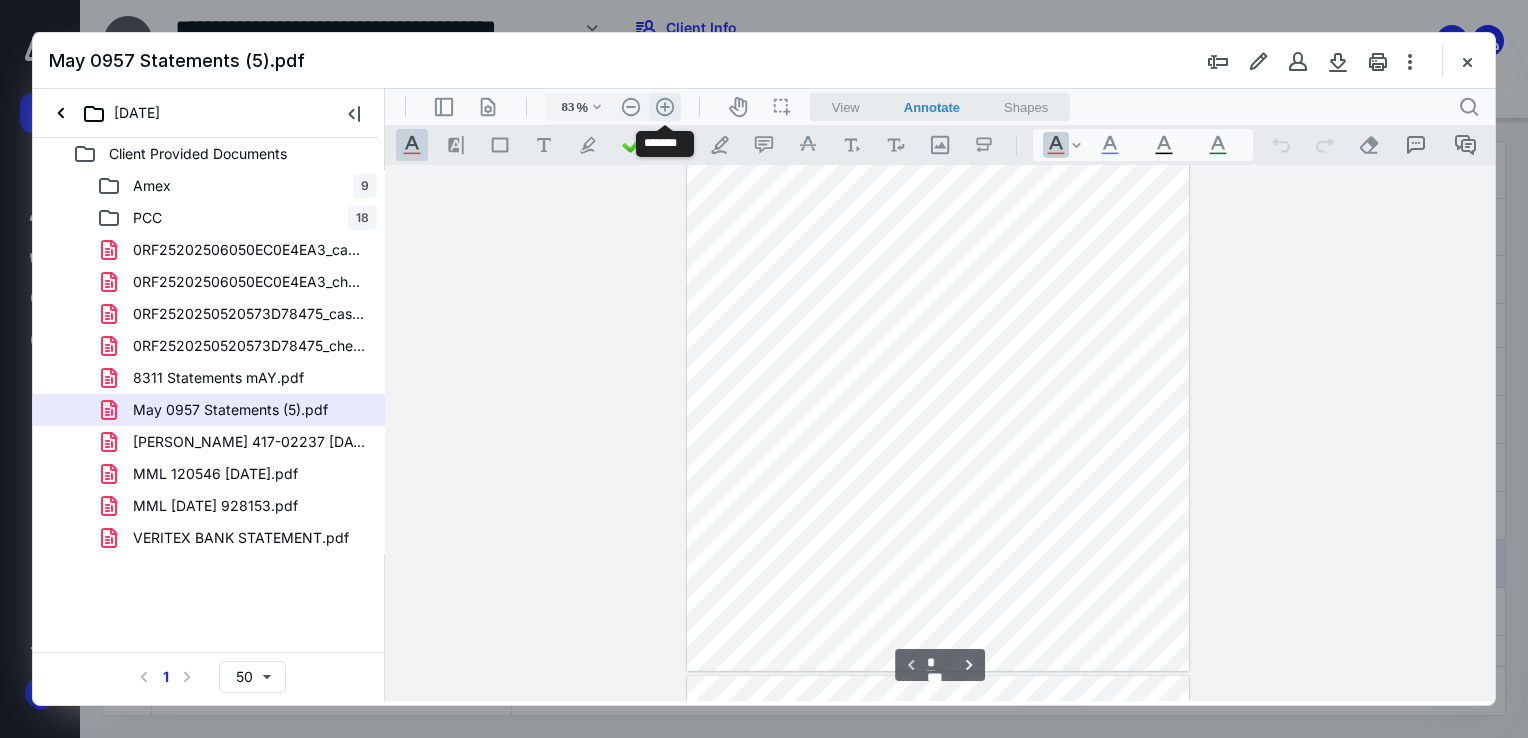 click on ".cls-1{fill:#abb0c4;} icon - header - zoom - in - line" at bounding box center (665, 107) 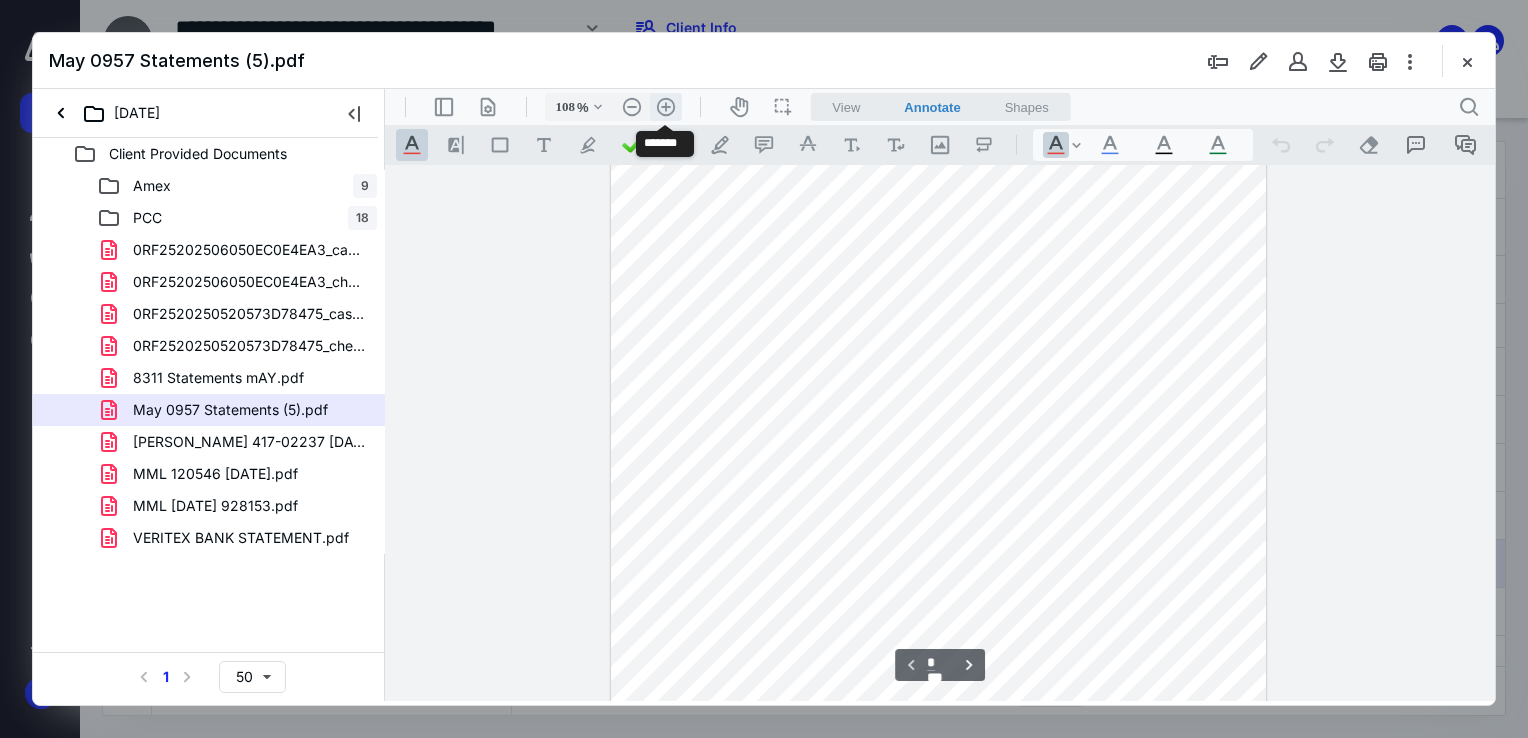 click on ".cls-1{fill:#abb0c4;} icon - header - zoom - in - line" at bounding box center [666, 107] 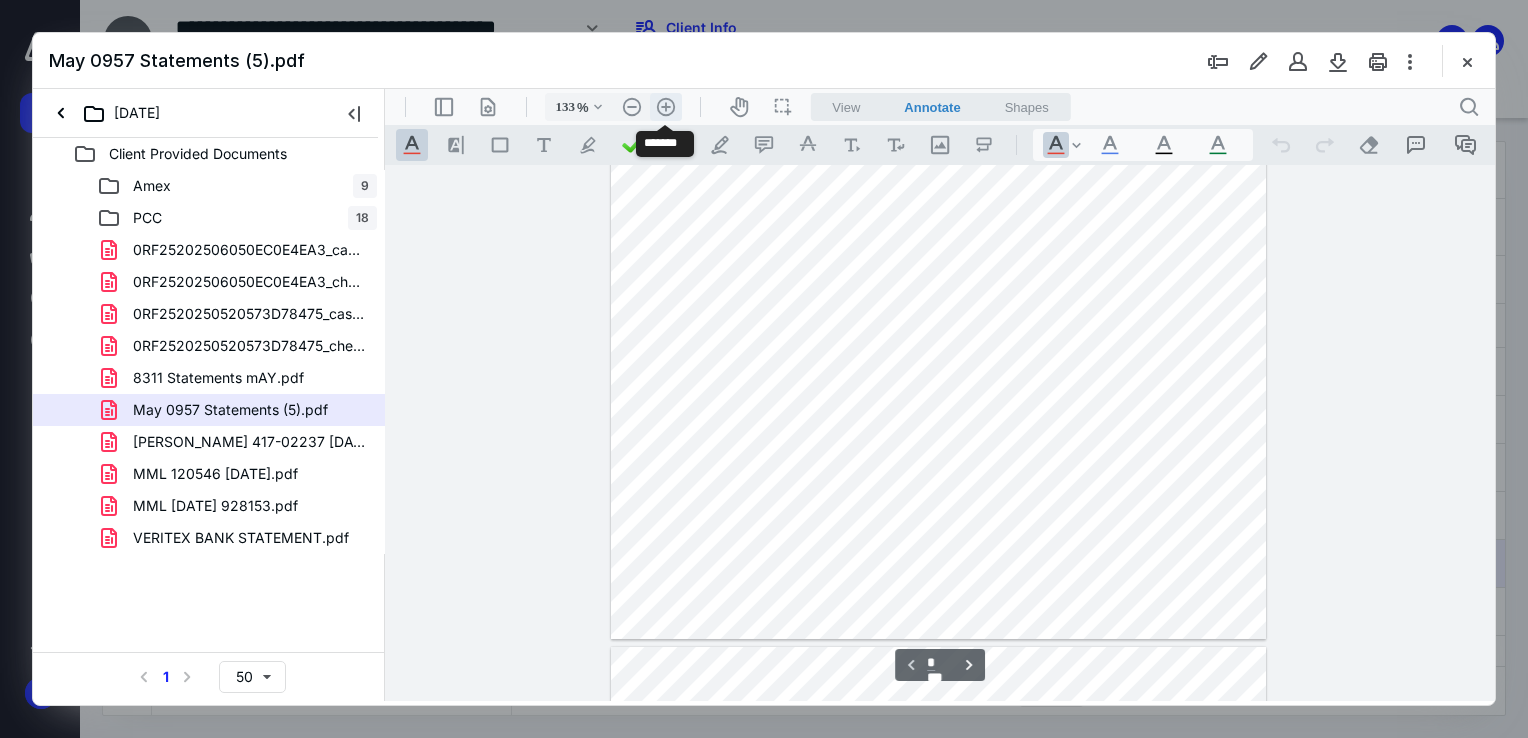 click on ".cls-1{fill:#abb0c4;} icon - header - zoom - in - line" at bounding box center (666, 107) 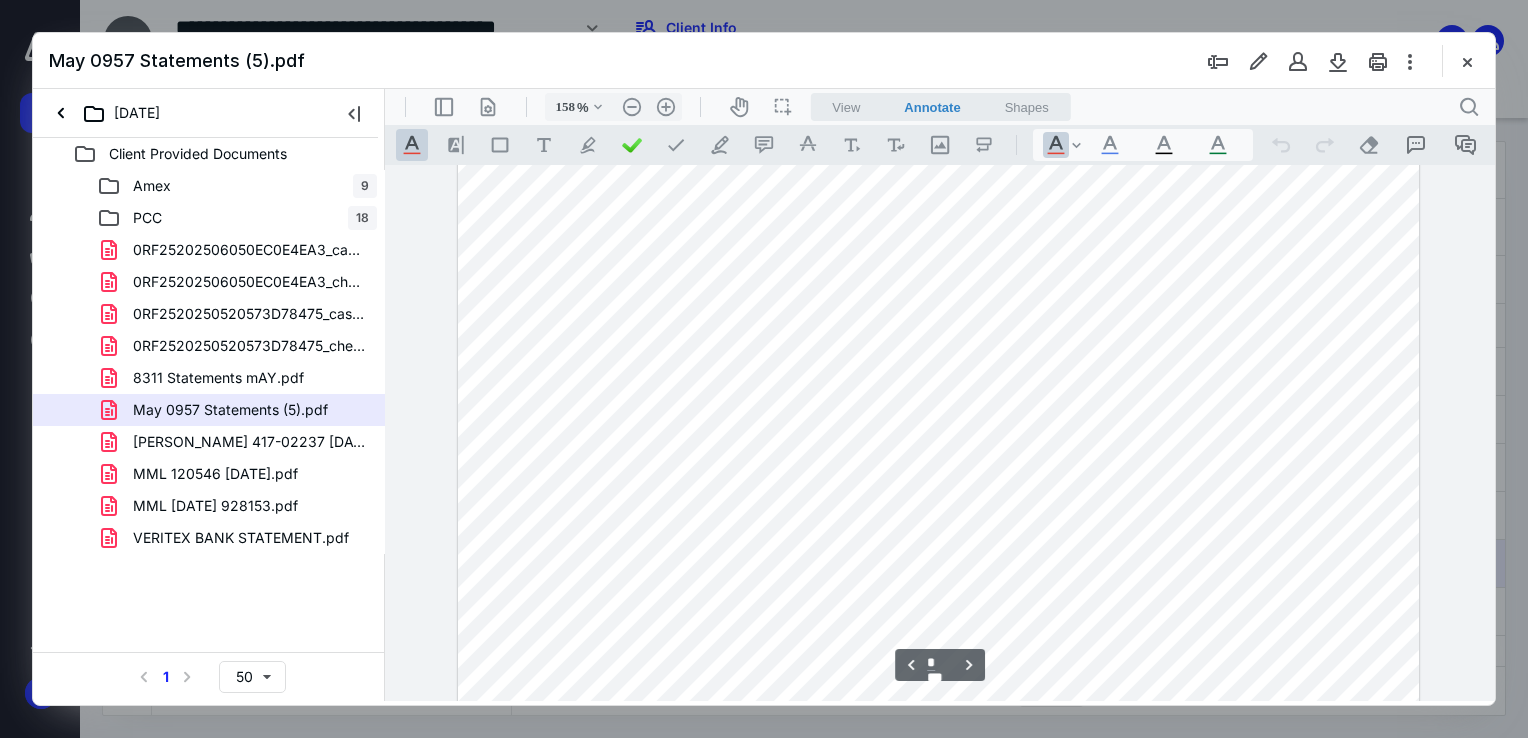 scroll, scrollTop: 2593, scrollLeft: 0, axis: vertical 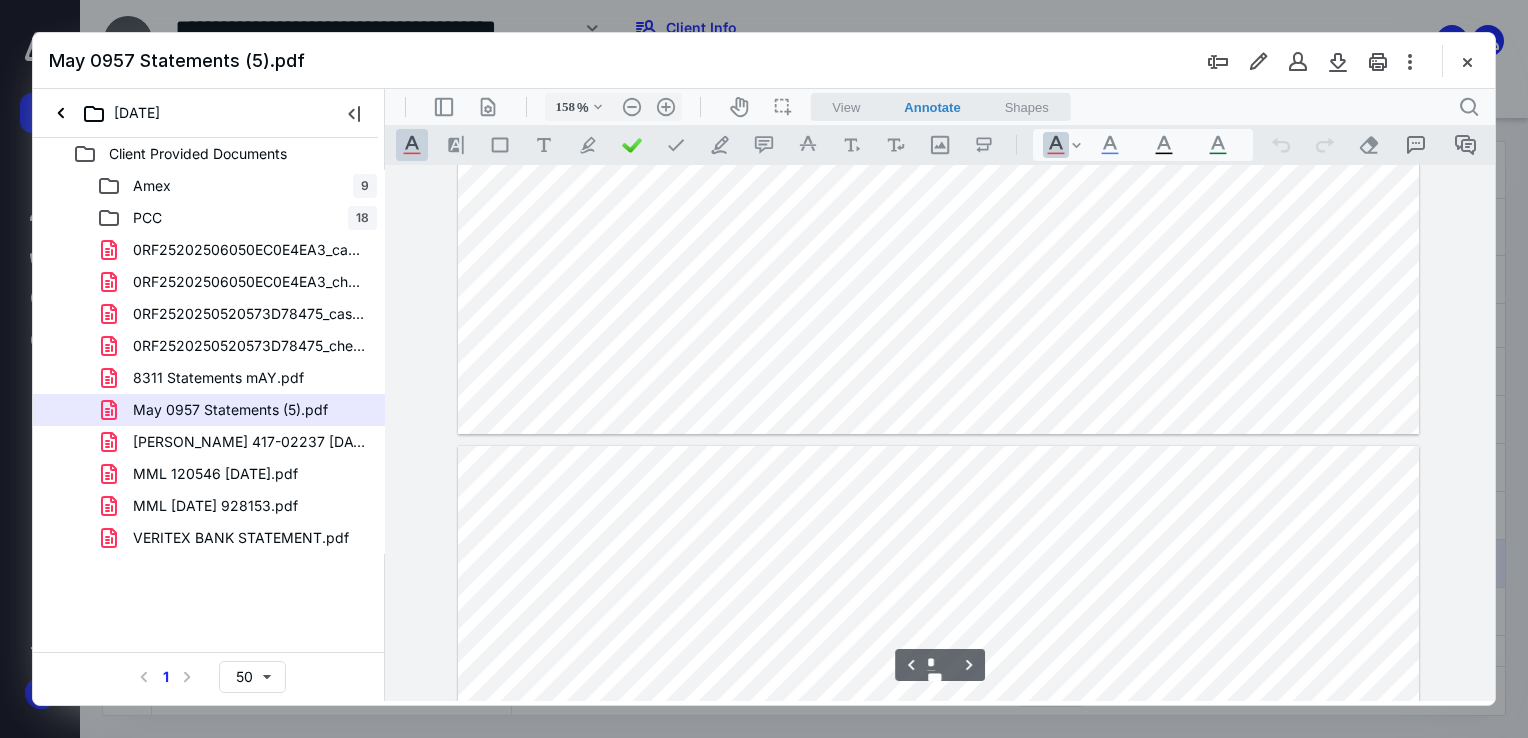 type on "*" 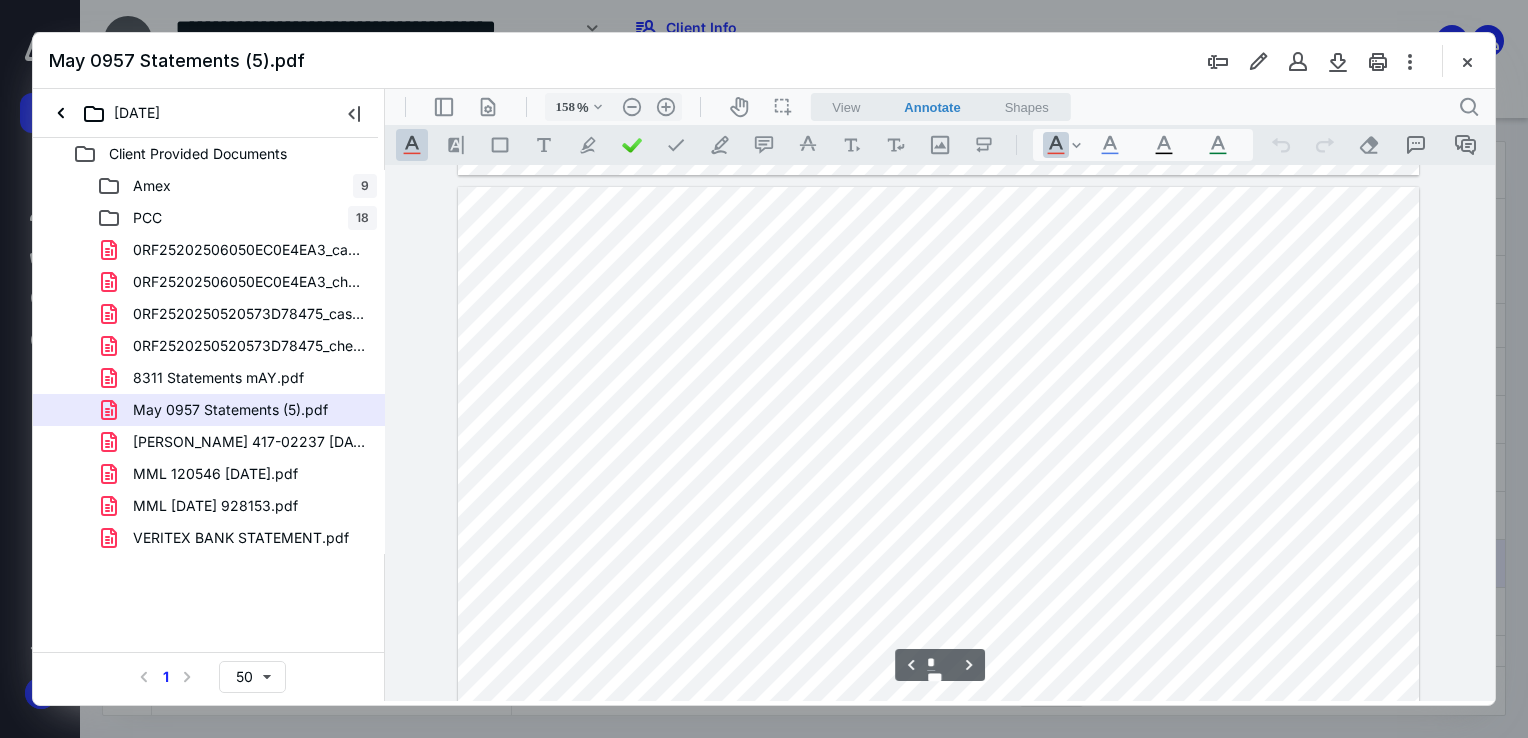 scroll, scrollTop: 3793, scrollLeft: 0, axis: vertical 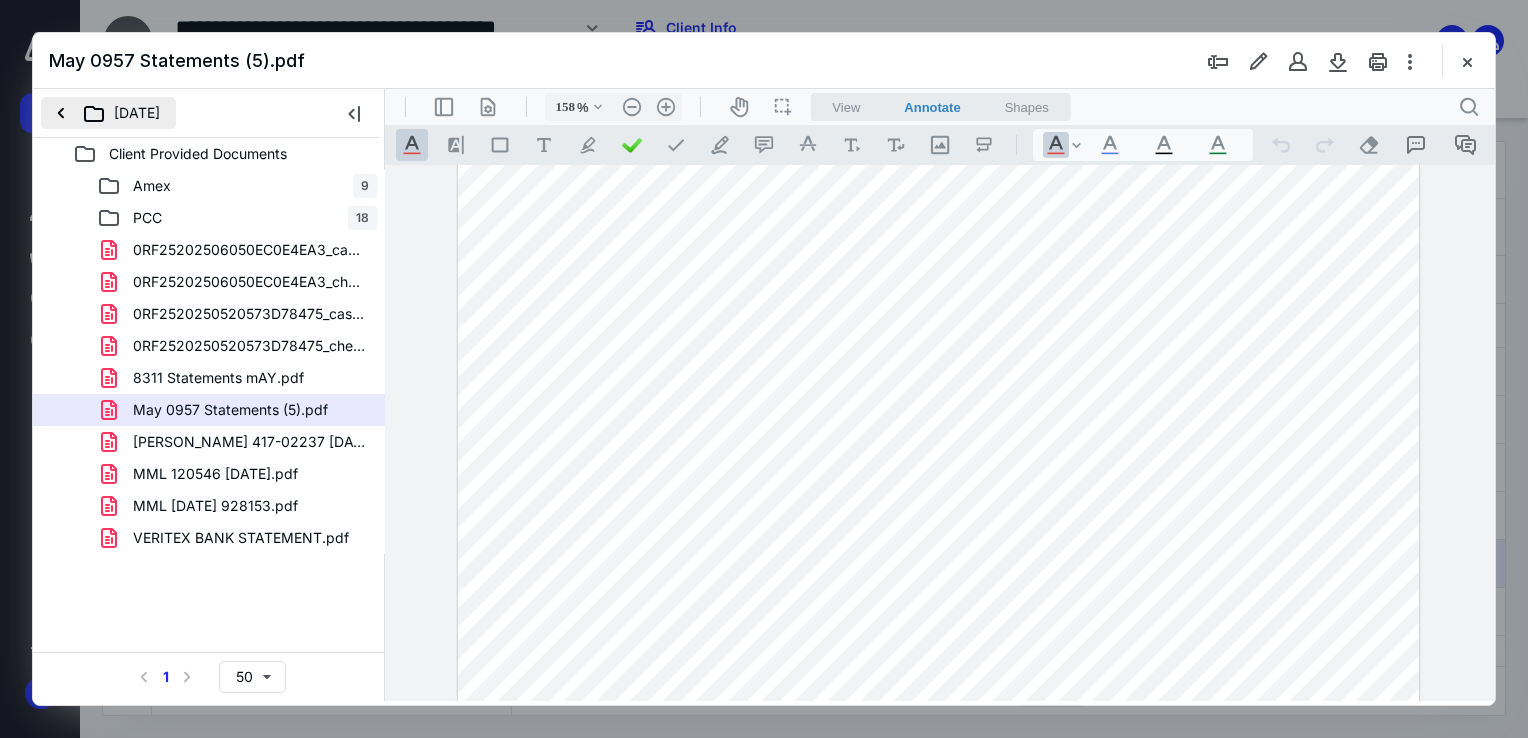 click on "05 May" at bounding box center [108, 113] 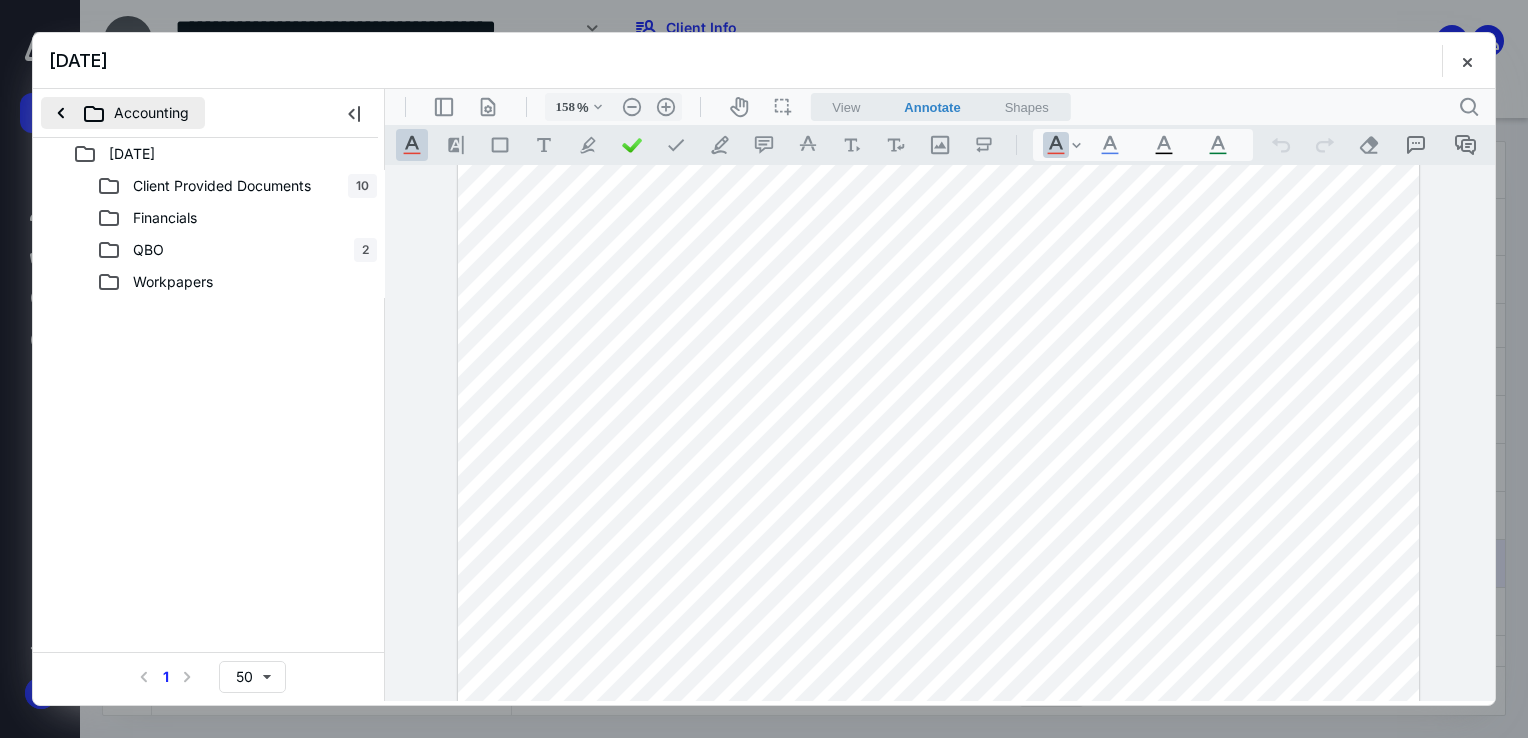 click on "Accounting" at bounding box center [123, 113] 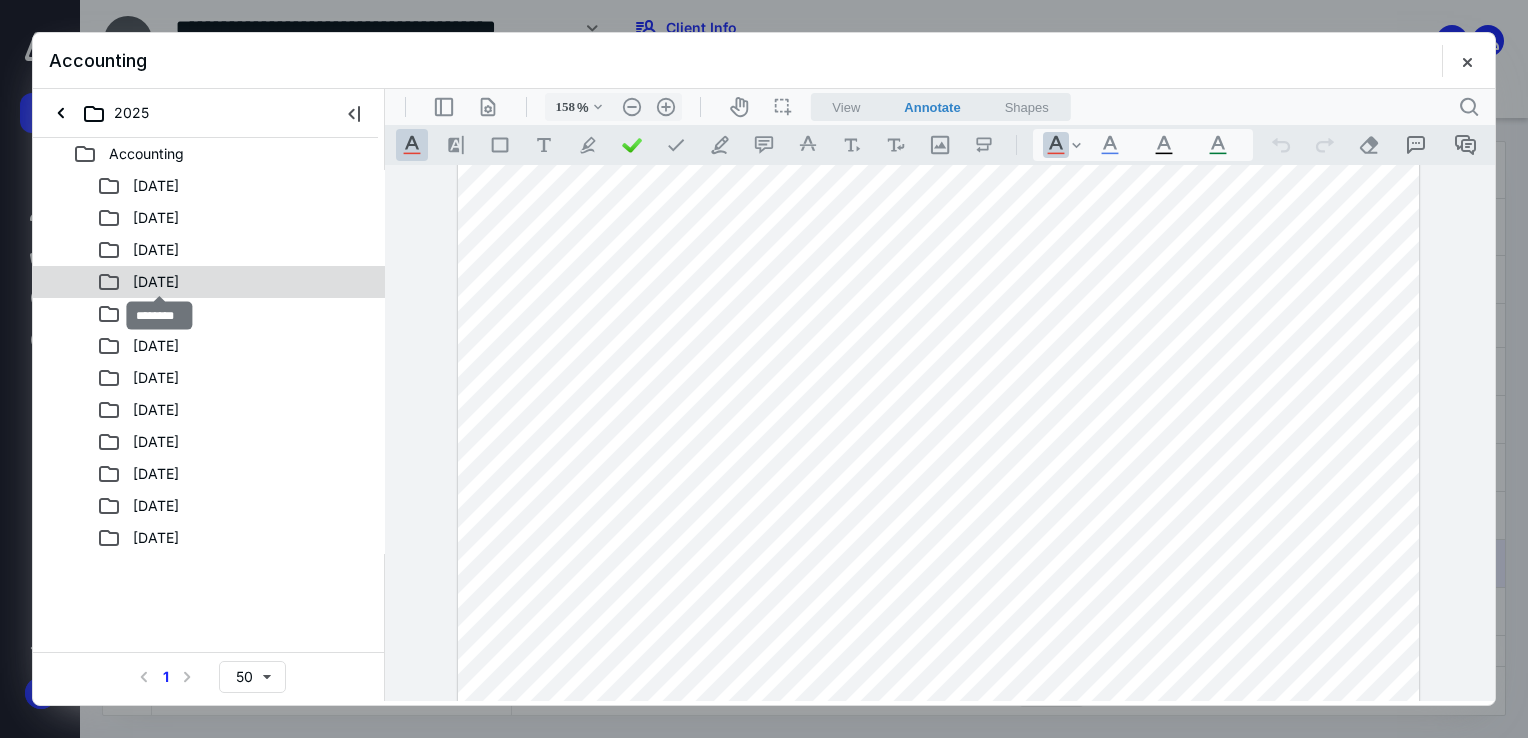 click on "04 April" at bounding box center [156, 282] 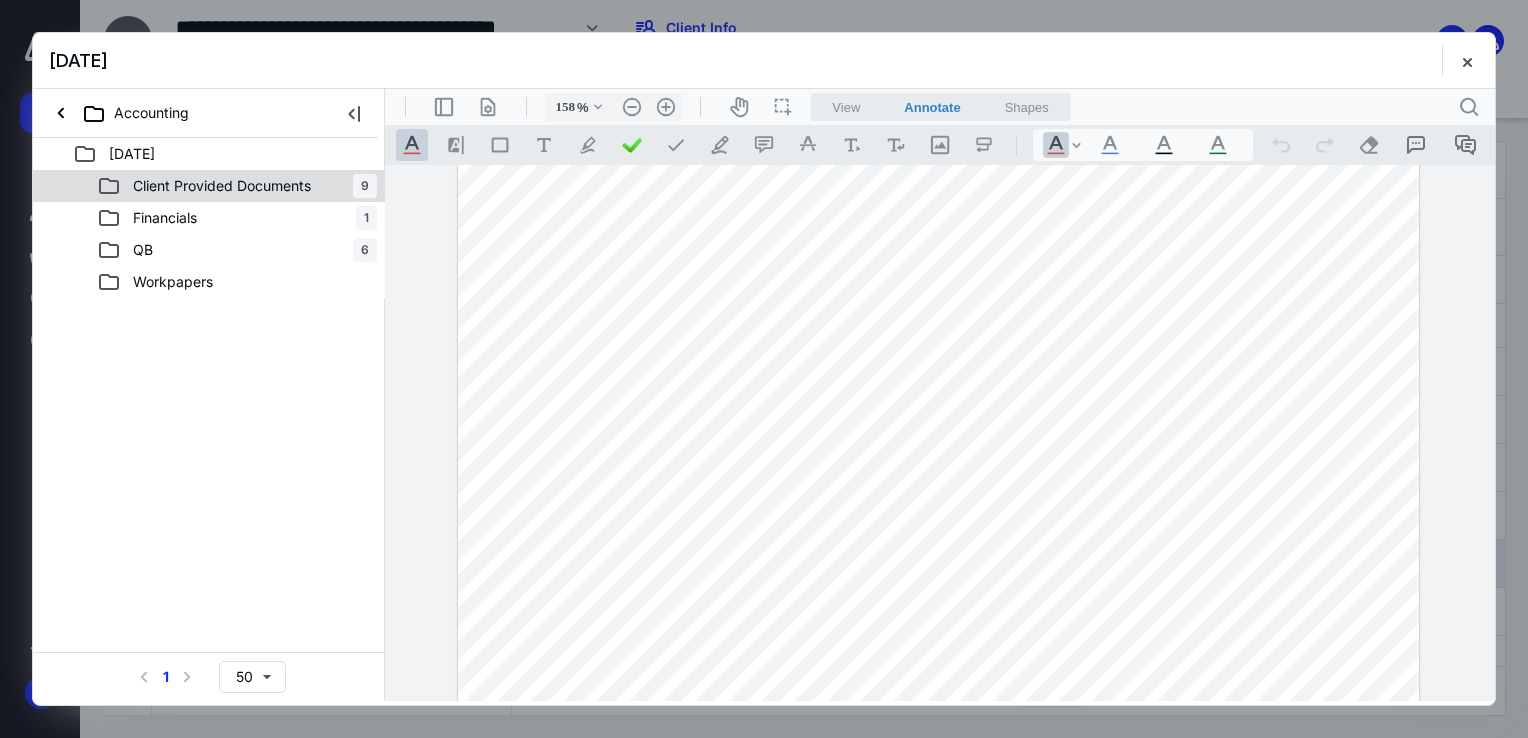 click on "Client Provided Documents" at bounding box center [222, 186] 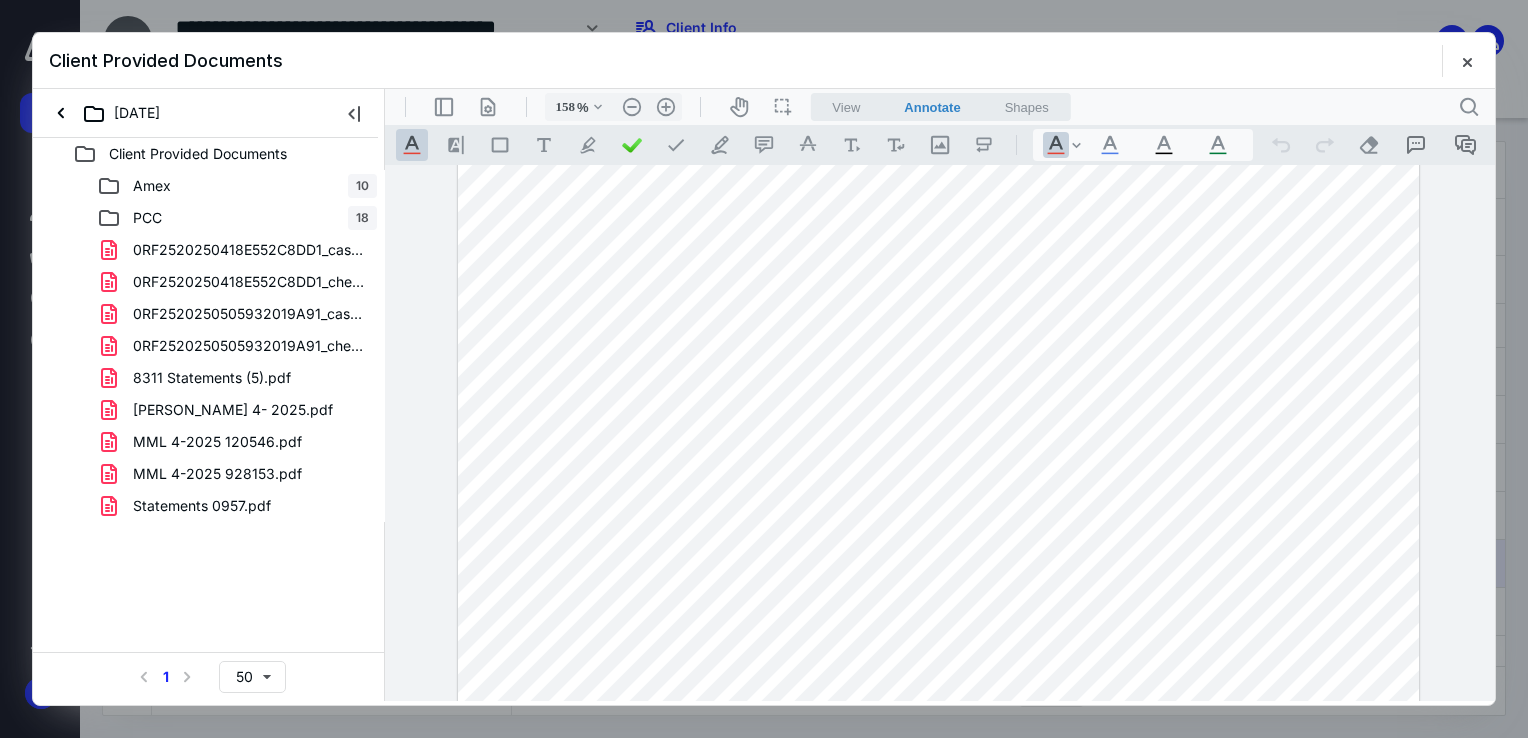 click on "PCC" at bounding box center [147, 218] 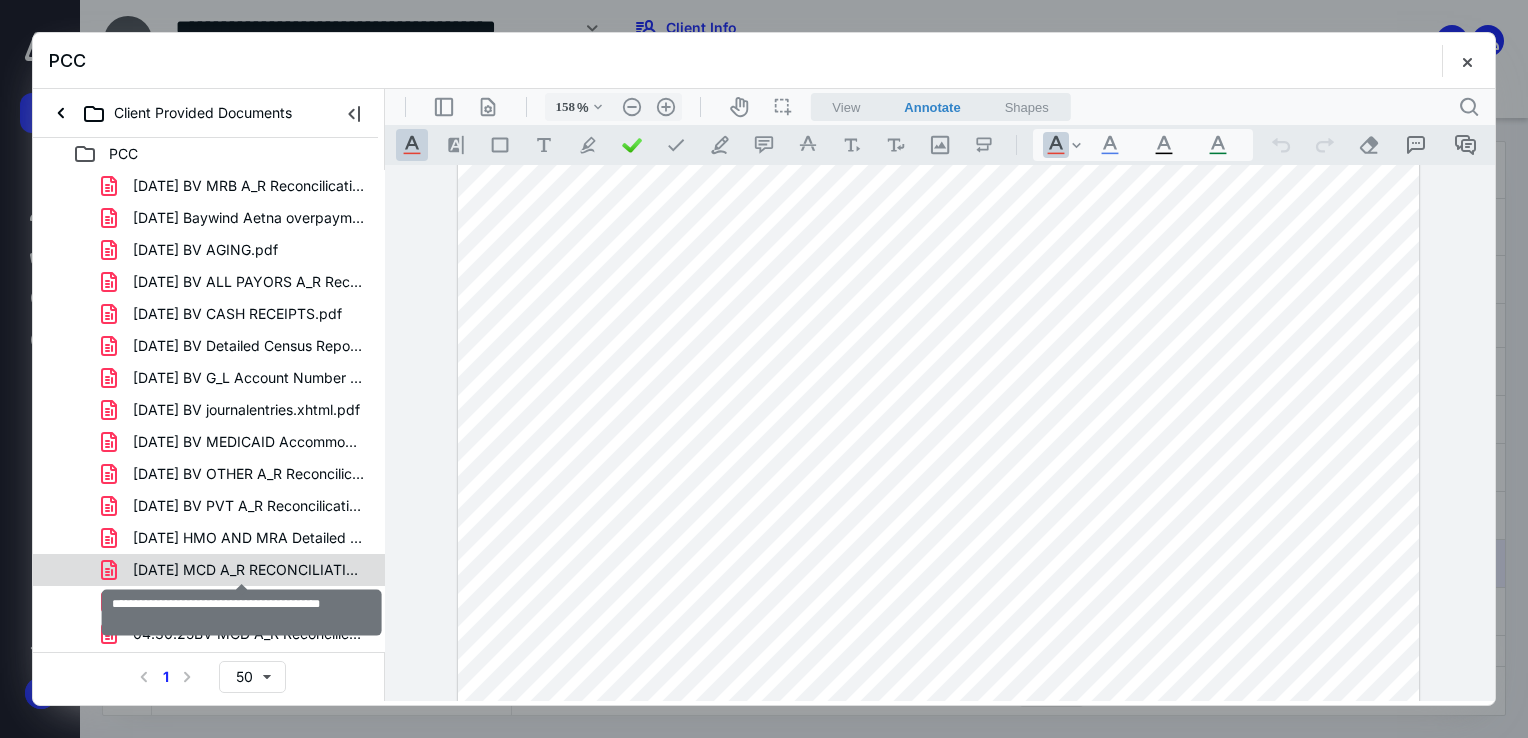 click on "04.30.25 MCD A_R RECONCILIATION REPORT.pdf" at bounding box center [249, 570] 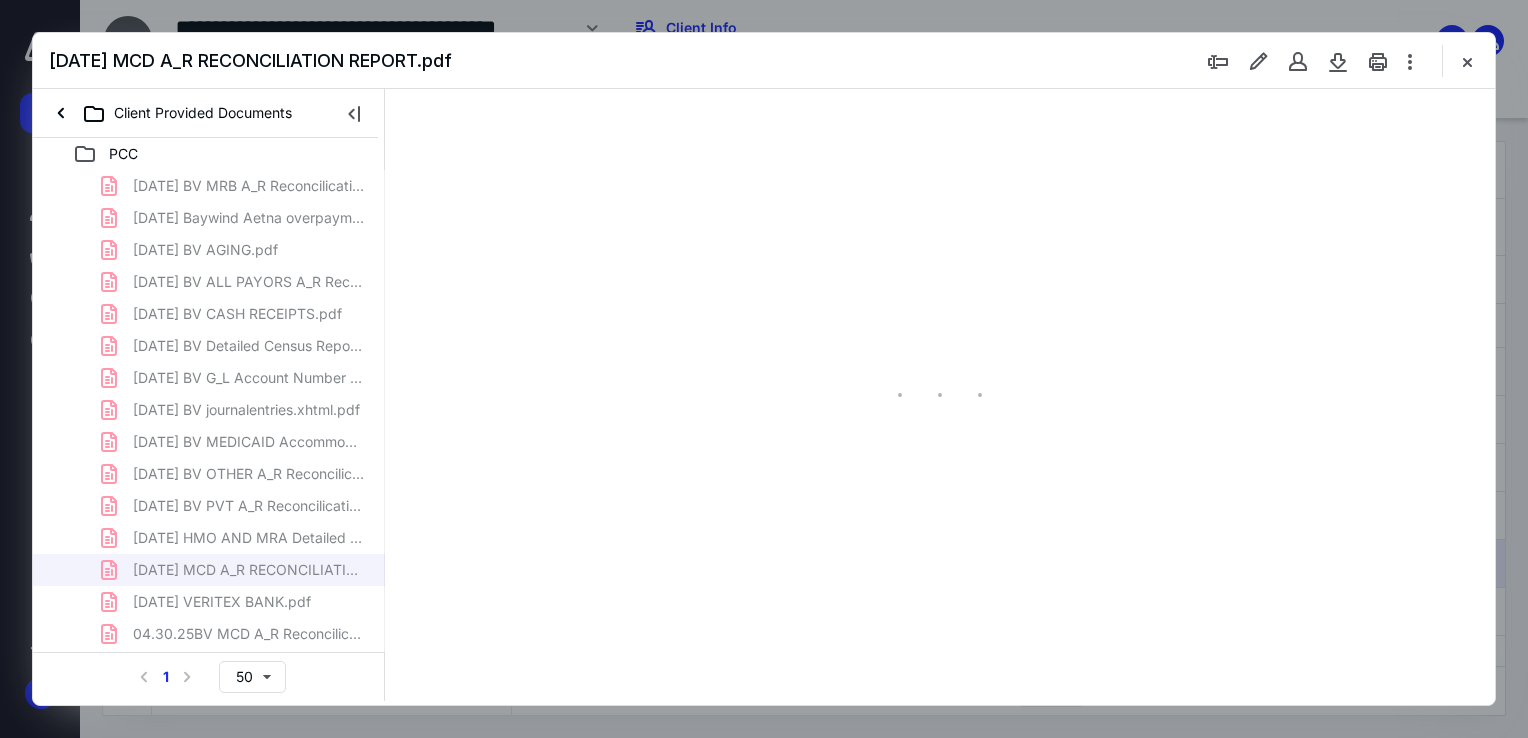 scroll, scrollTop: 0, scrollLeft: 0, axis: both 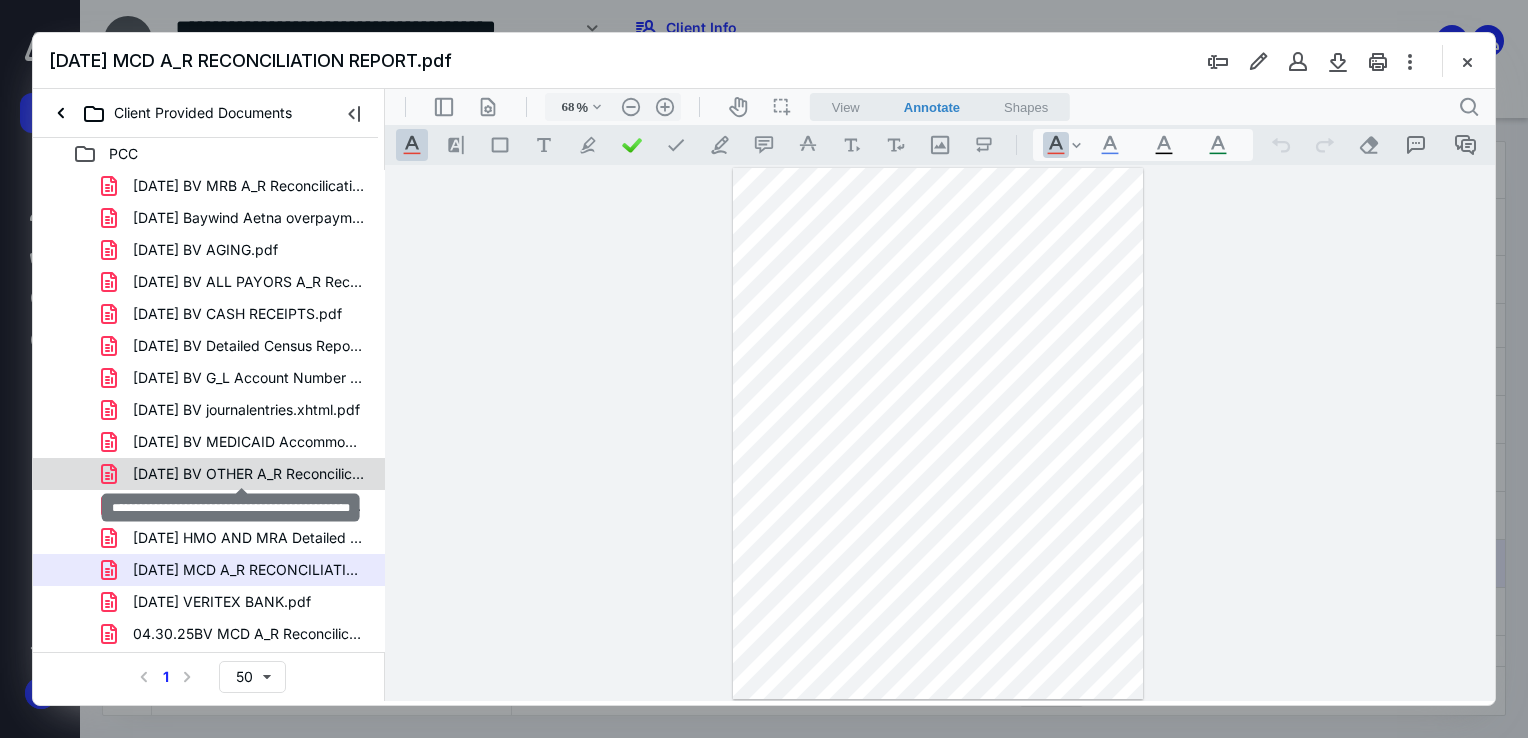 click on "04.30.25 BV OTHER A_R Reconcilication Report.pdf" at bounding box center [249, 474] 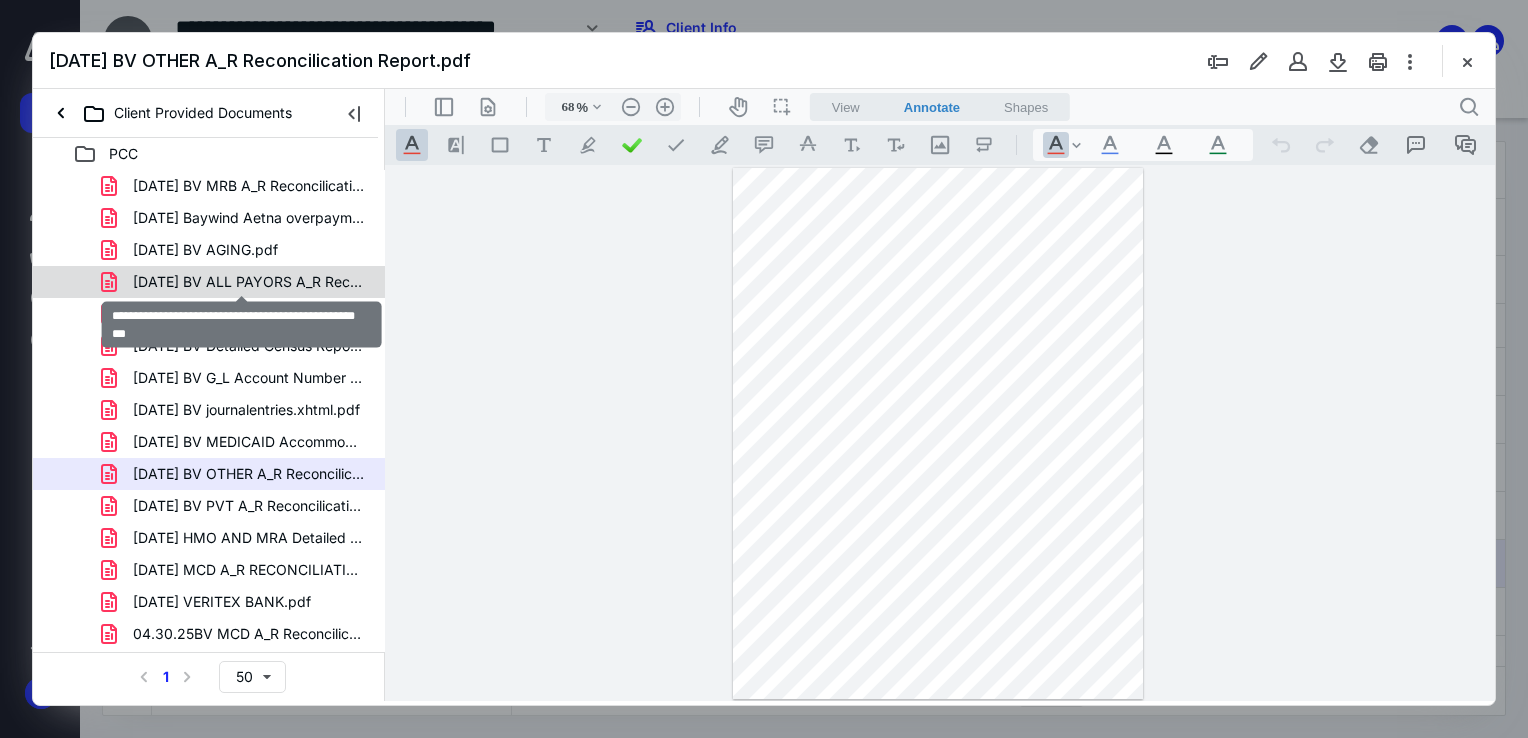 click on "04.30.25 BV ALL PAYORS A_R Reconcilication Report.pdf" at bounding box center [249, 282] 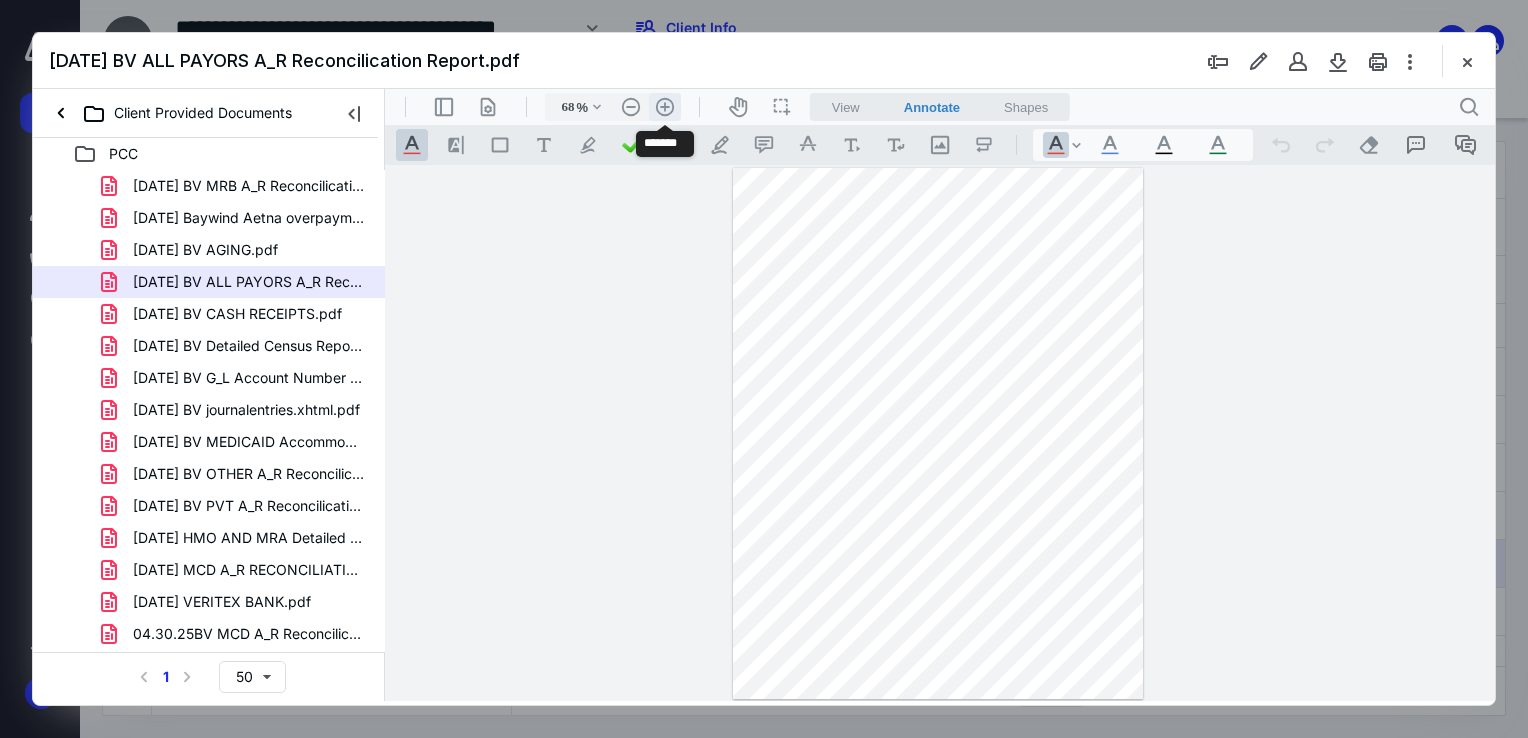 click on ".cls-1{fill:#abb0c4;} icon - header - zoom - in - line" at bounding box center (665, 107) 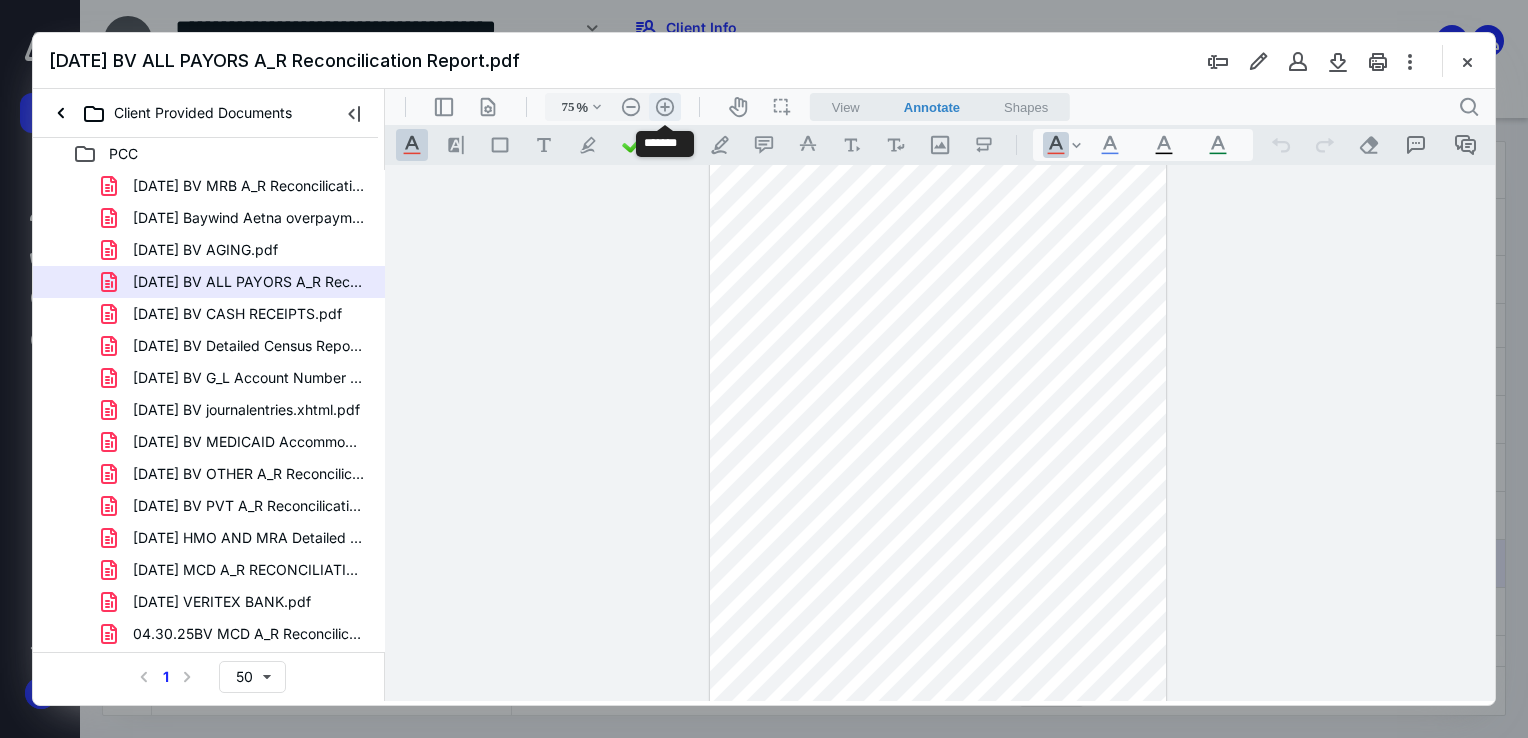 click on ".cls-1{fill:#abb0c4;} icon - header - zoom - in - line" at bounding box center [665, 107] 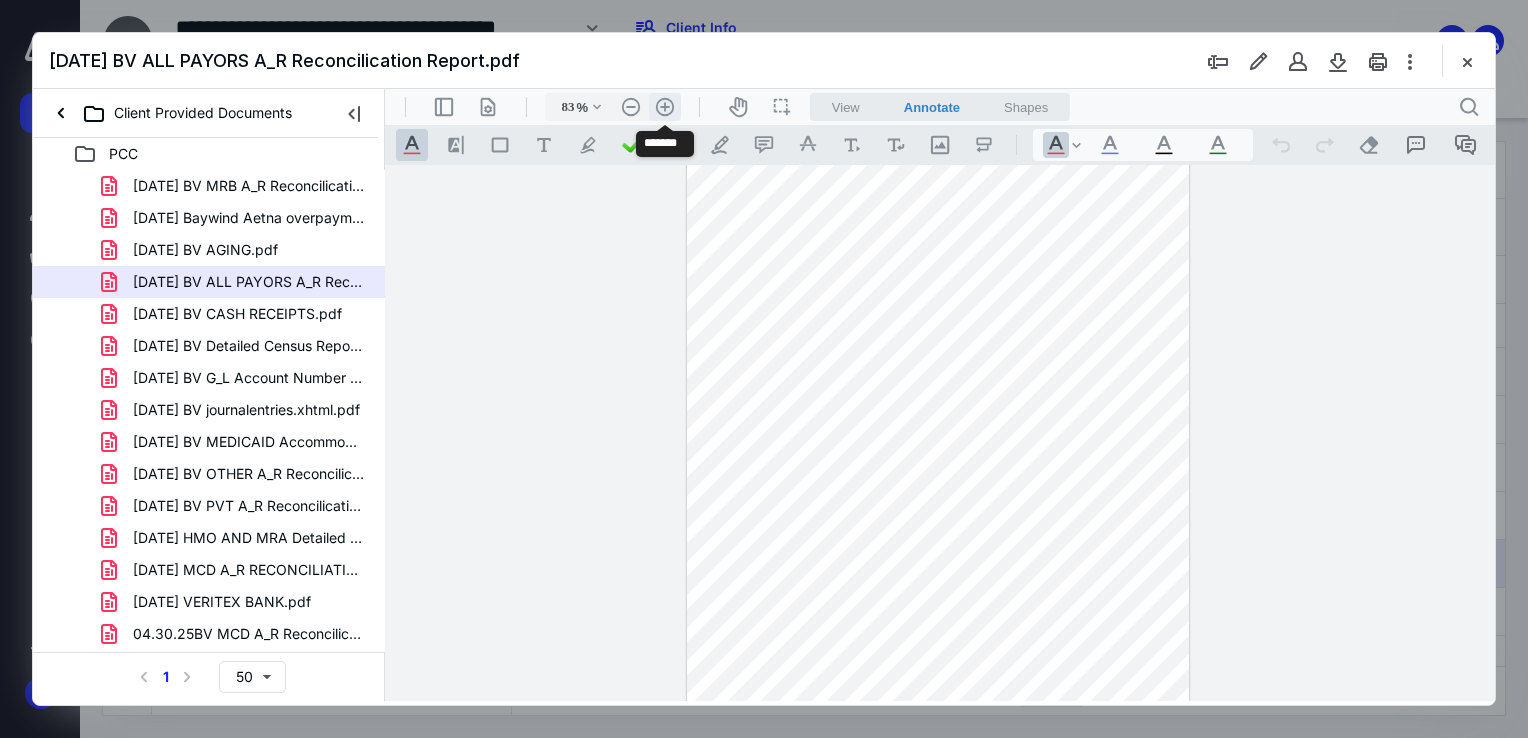 click on ".cls-1{fill:#abb0c4;} icon - header - zoom - in - line" at bounding box center (665, 107) 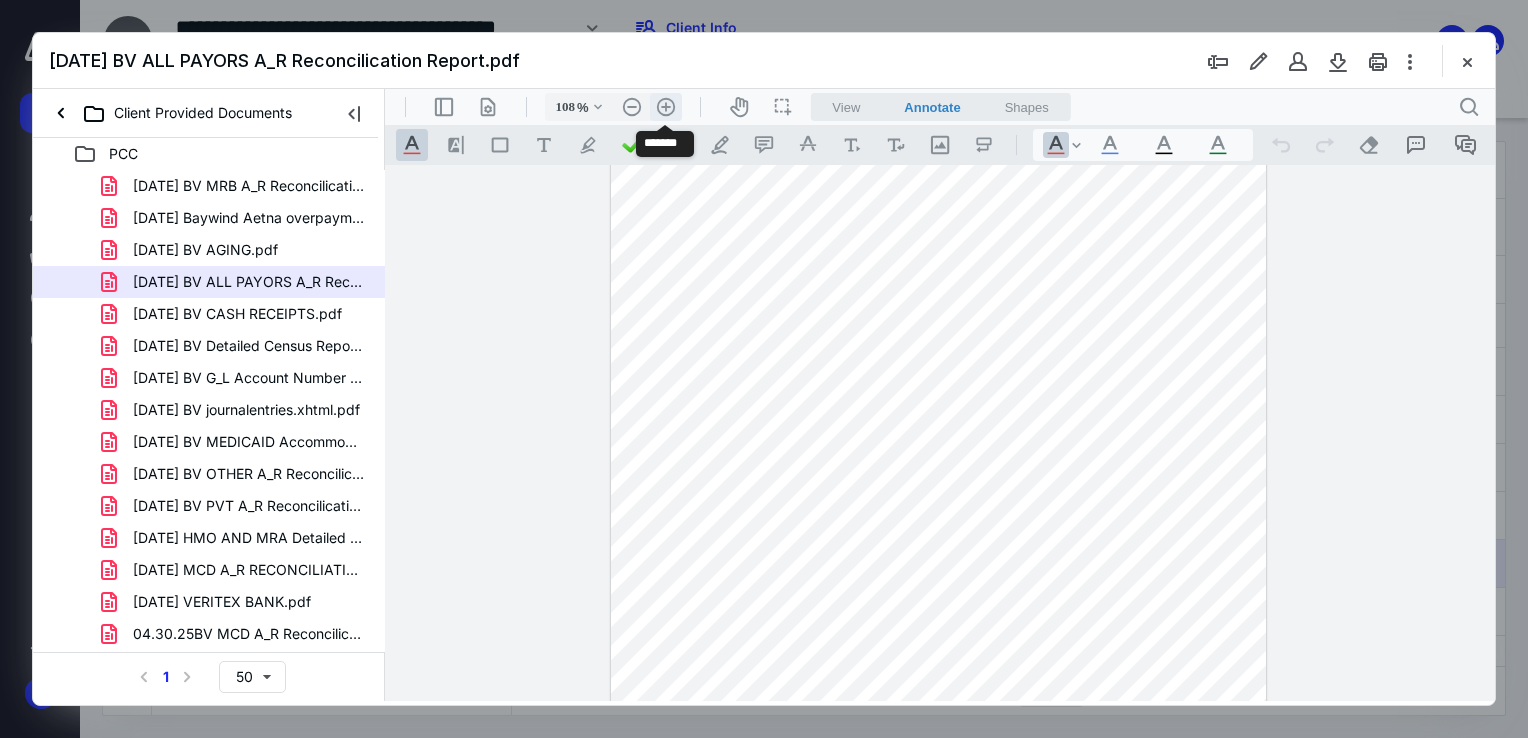click on ".cls-1{fill:#abb0c4;} icon - header - zoom - in - line" at bounding box center [666, 107] 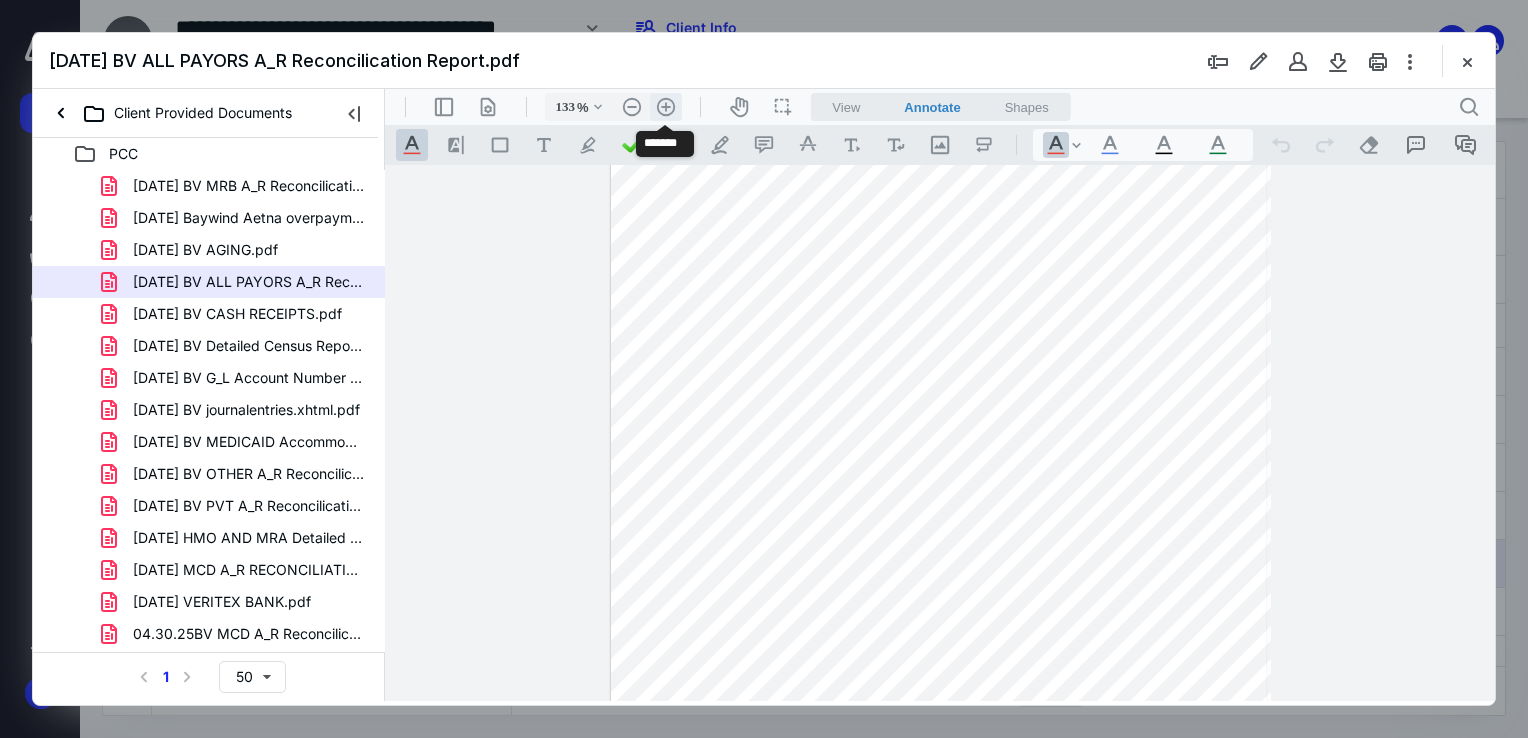 click on ".cls-1{fill:#abb0c4;} icon - header - zoom - in - line" at bounding box center (666, 107) 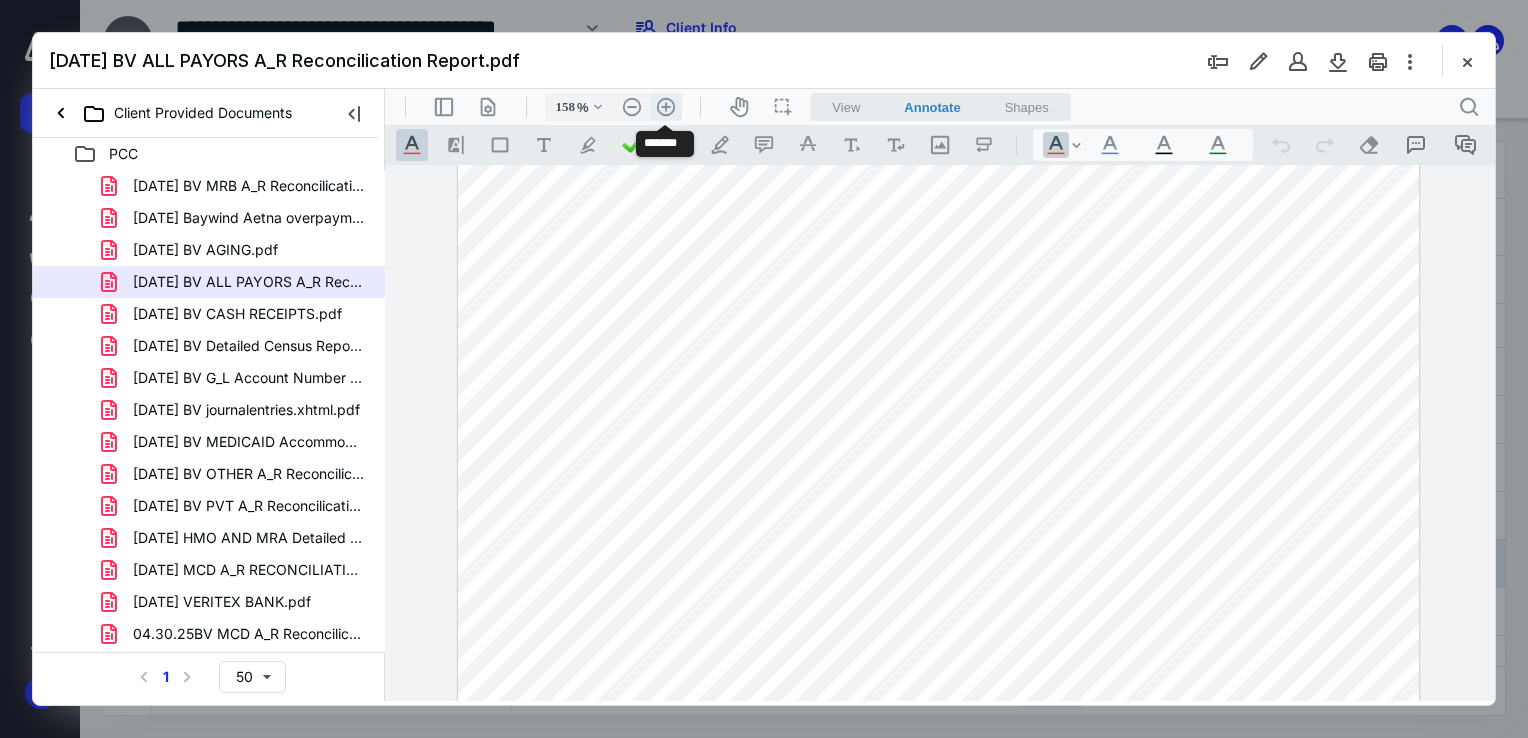 scroll, scrollTop: 308, scrollLeft: 0, axis: vertical 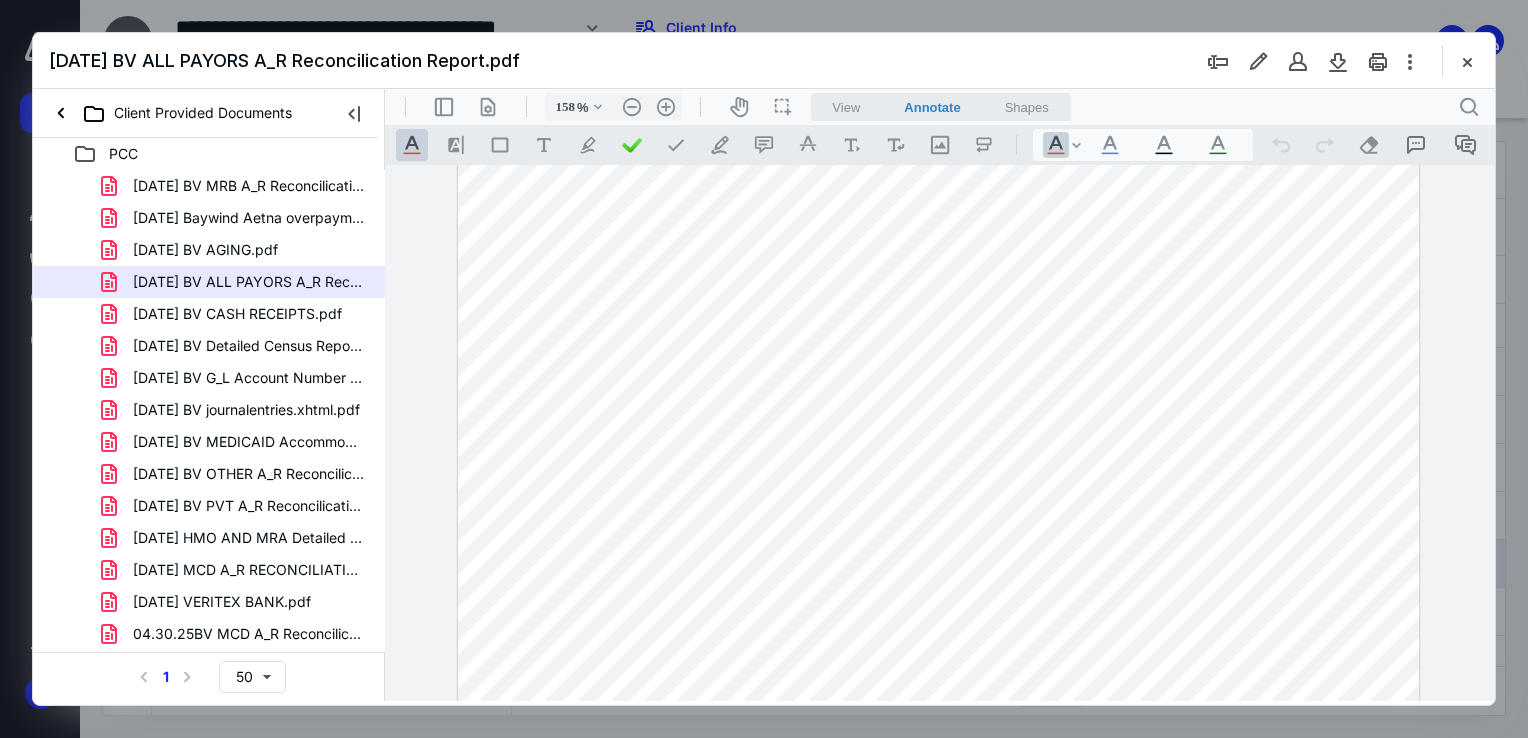 click at bounding box center [1467, 61] 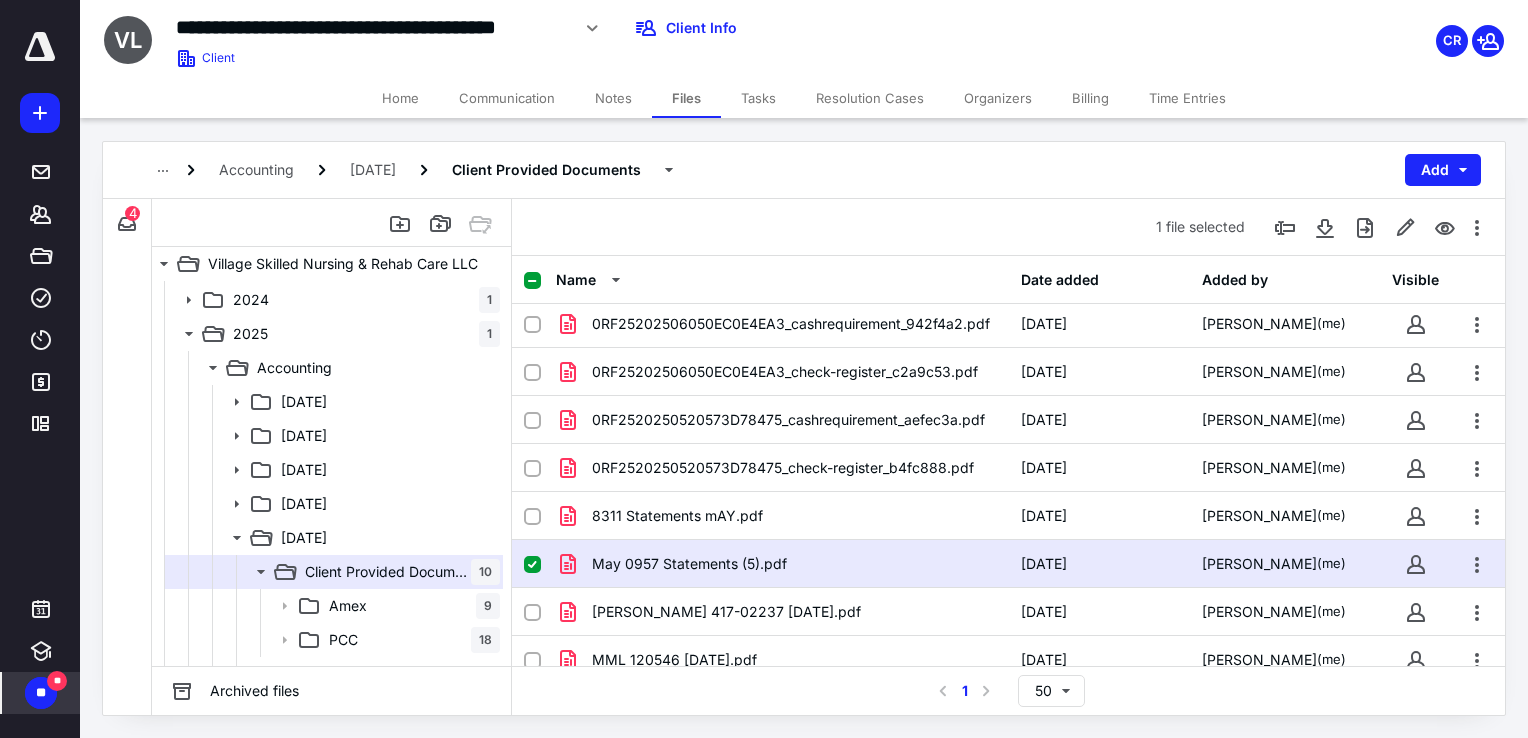 click on "**" at bounding box center (41, 693) 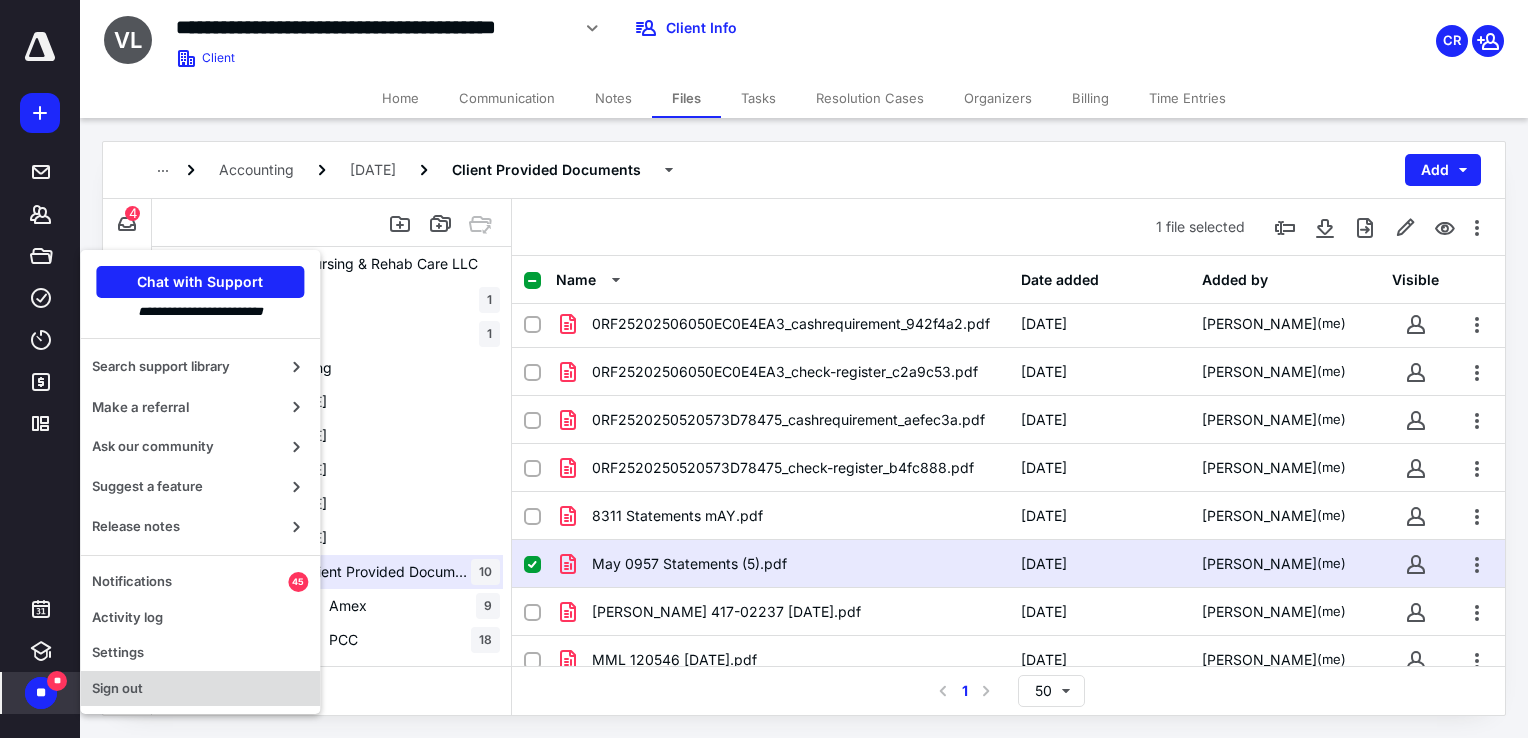 click on "Sign out" at bounding box center [200, 689] 